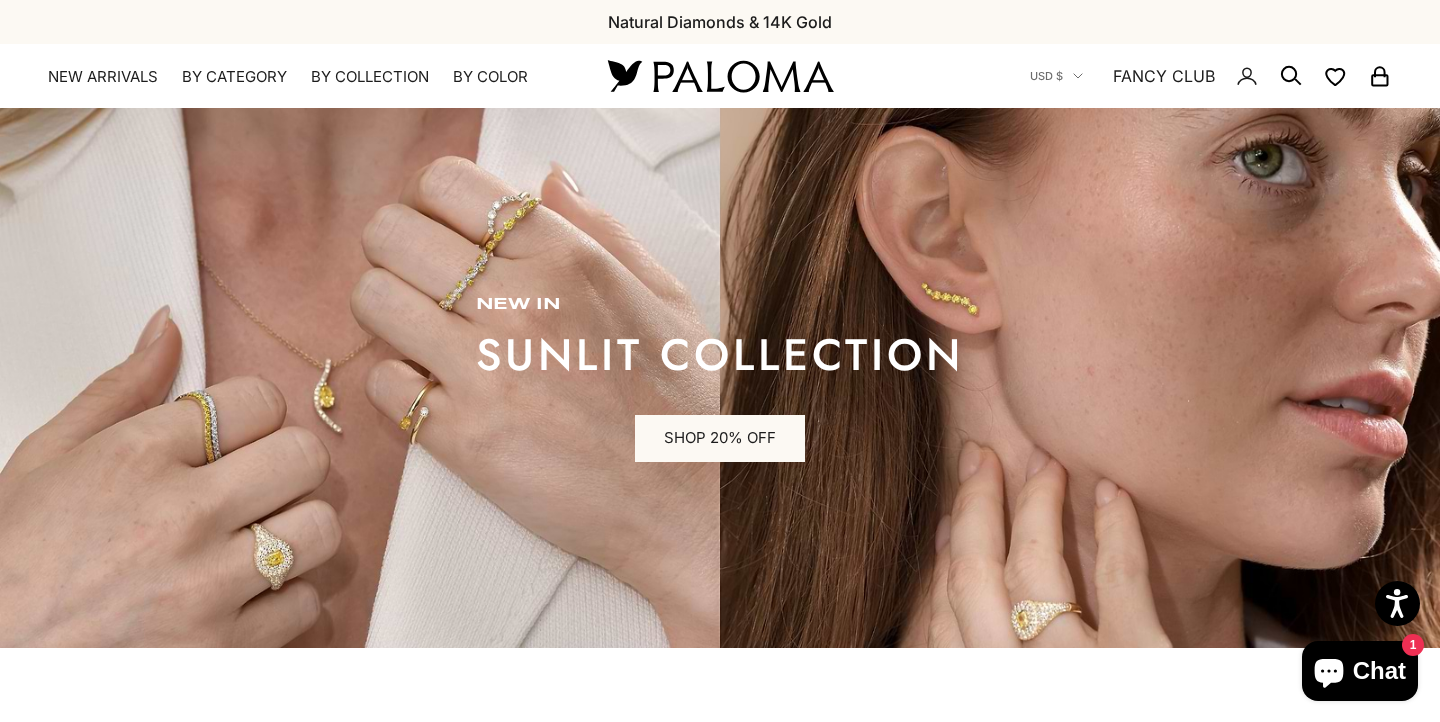 scroll, scrollTop: 0, scrollLeft: 0, axis: both 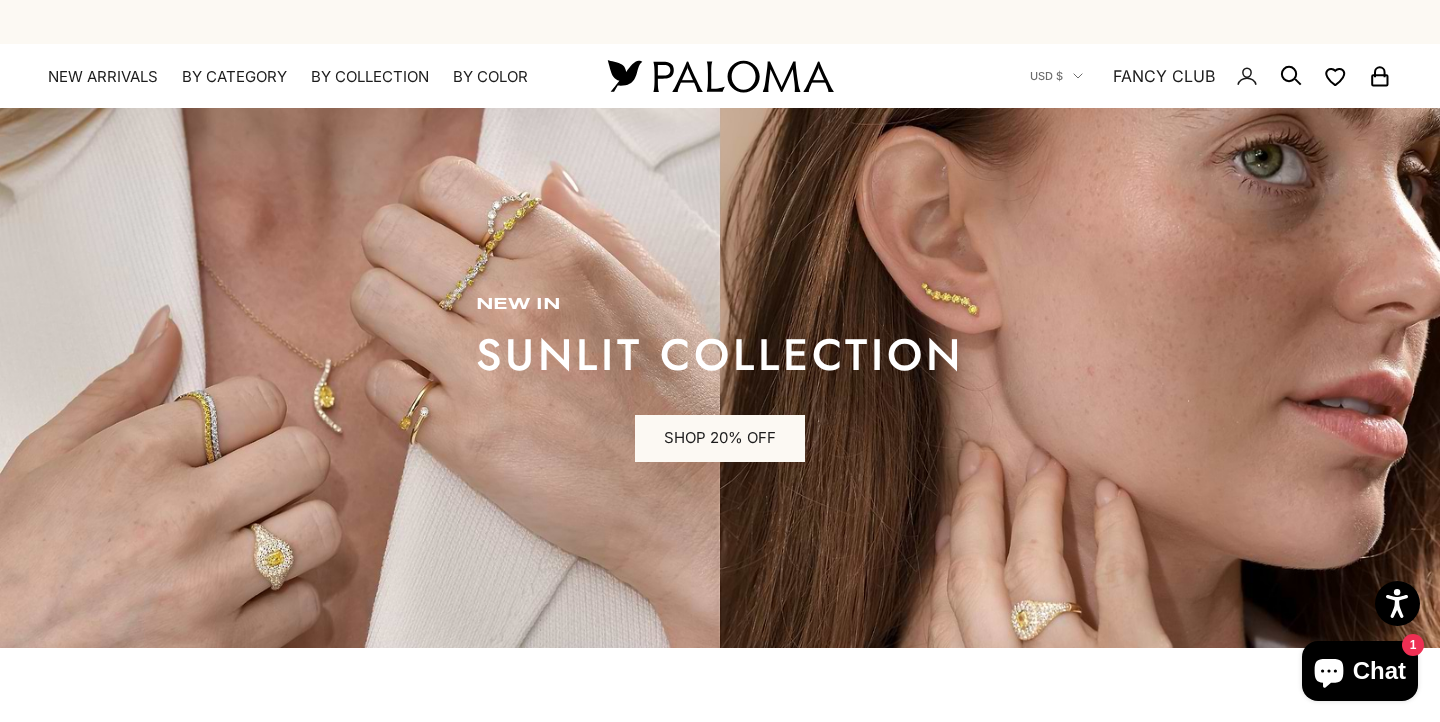 click at bounding box center [720, 378] 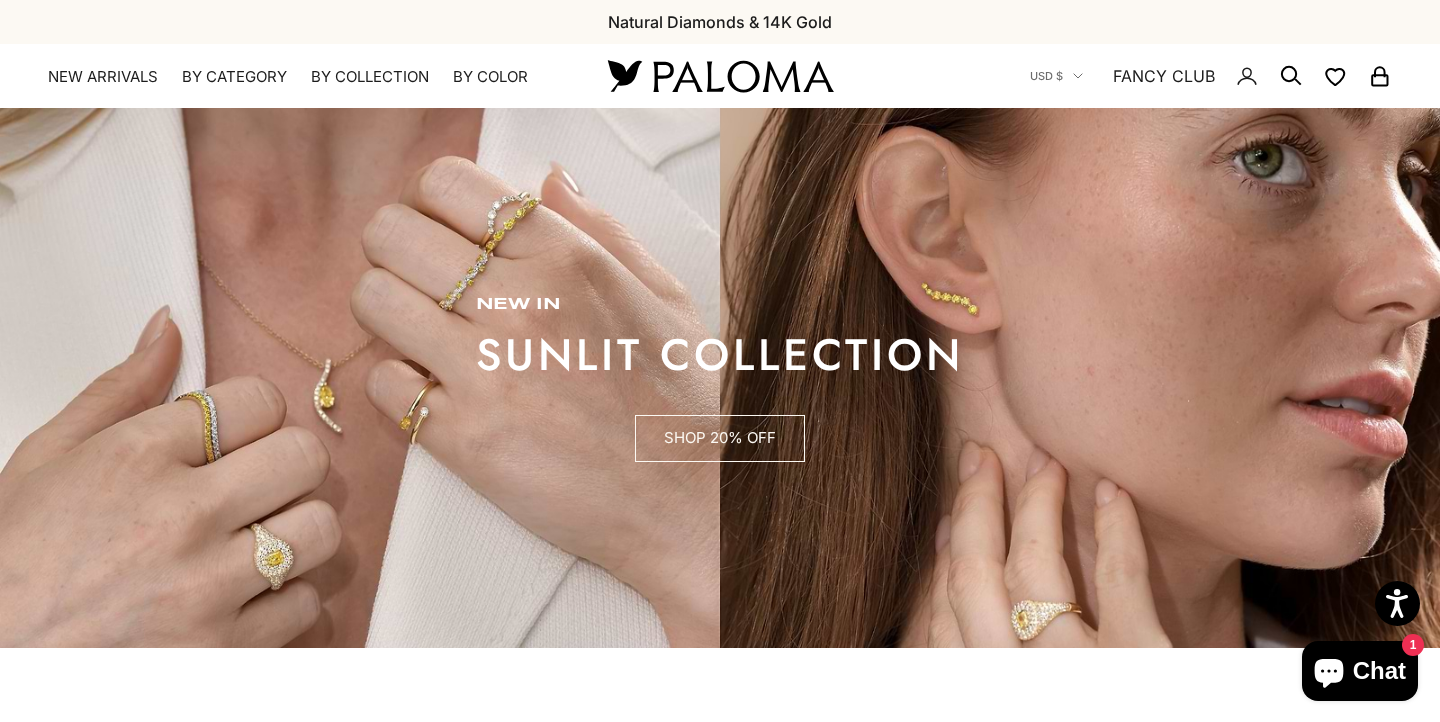 click on "SHOP 20% OFF" at bounding box center [720, 439] 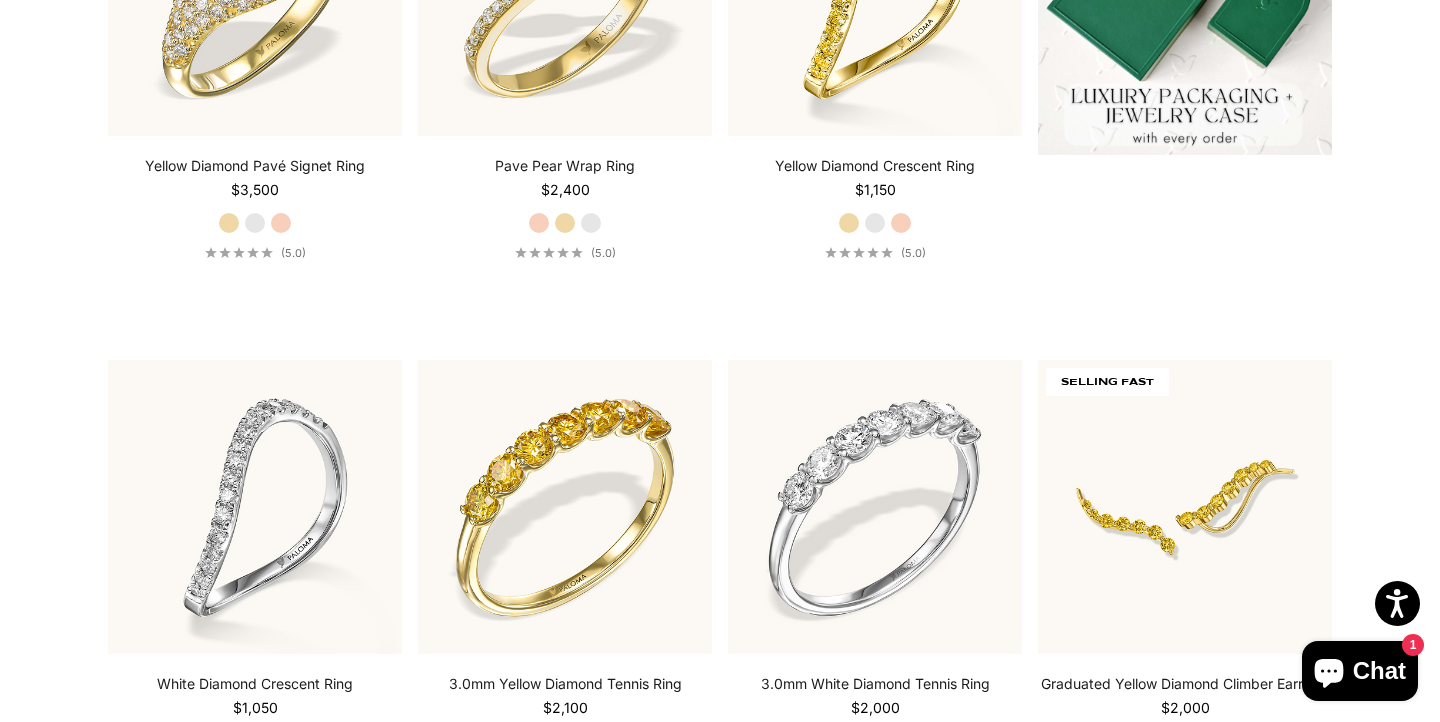 scroll, scrollTop: 0, scrollLeft: 0, axis: both 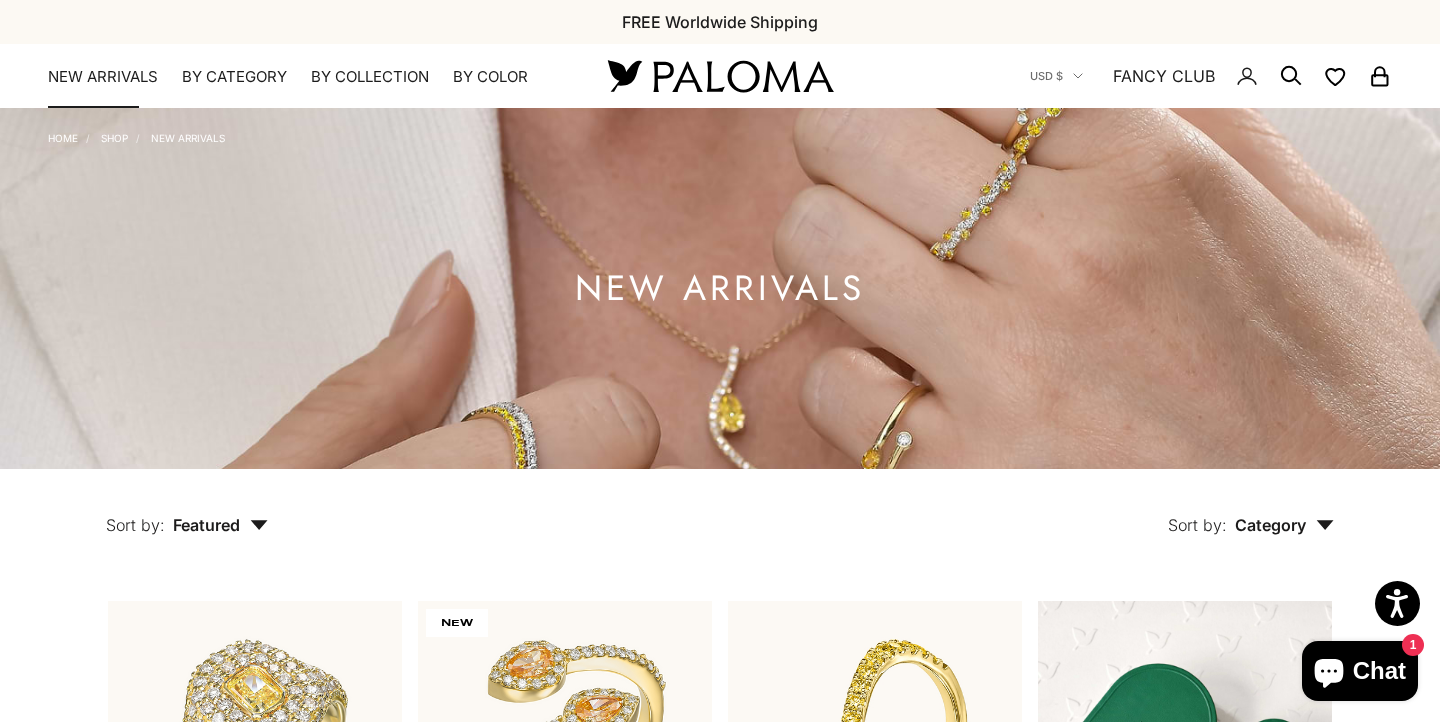 click on "NEW ARRIVALS" at bounding box center [103, 77] 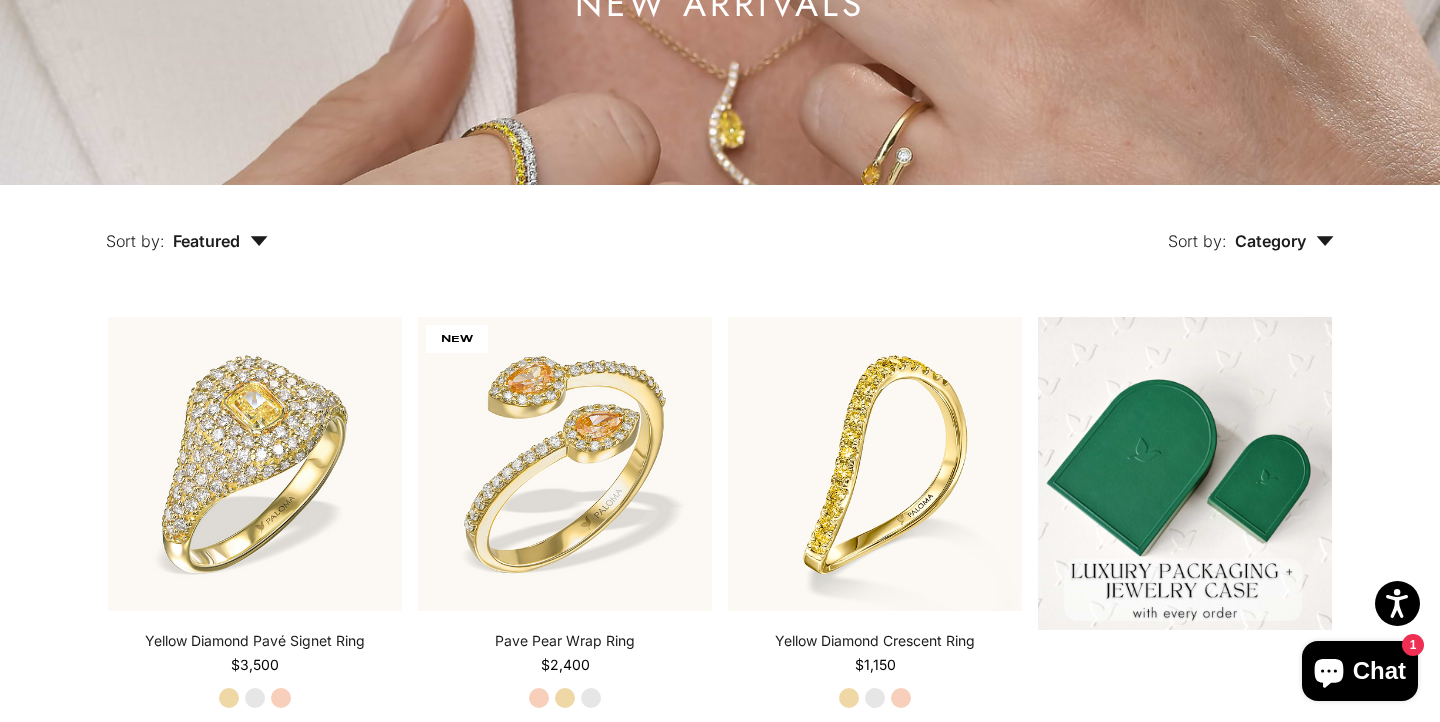 scroll, scrollTop: 0, scrollLeft: 0, axis: both 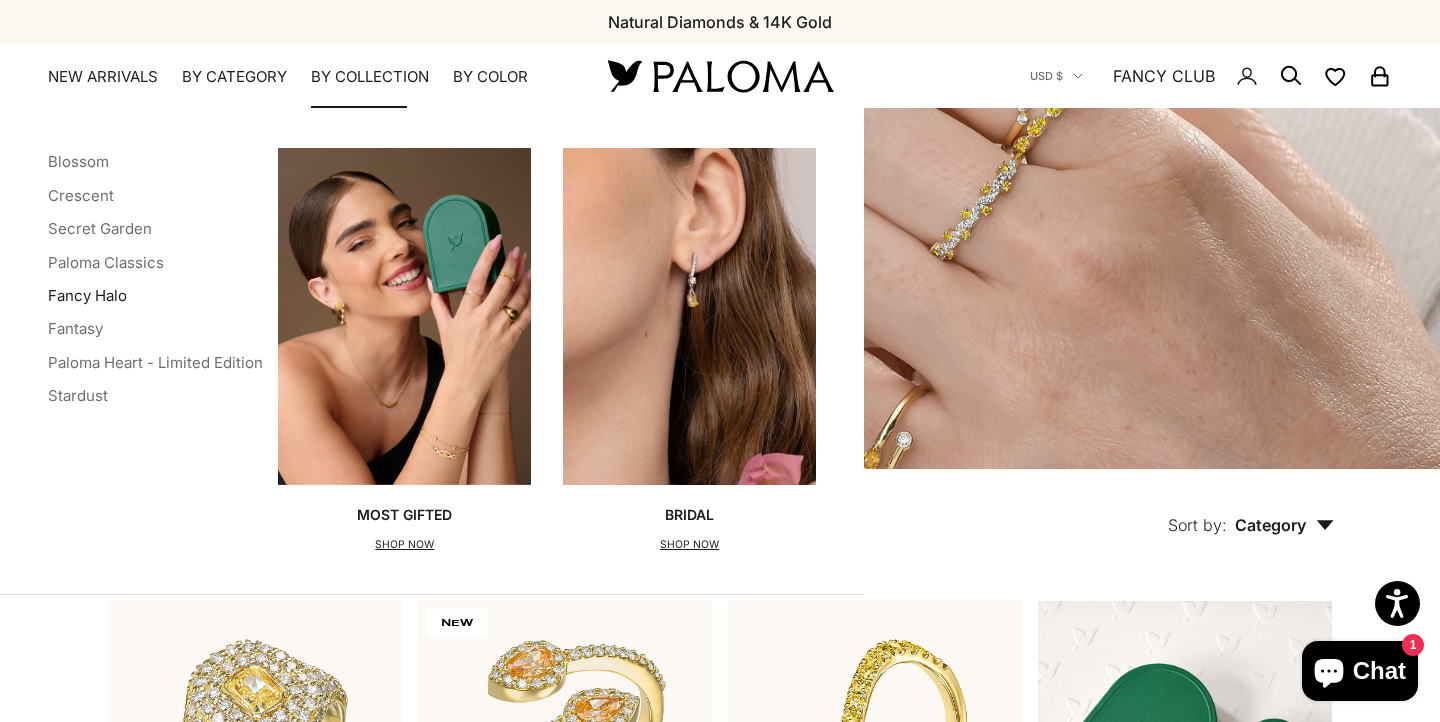 click on "Fancy Halo" at bounding box center [87, 295] 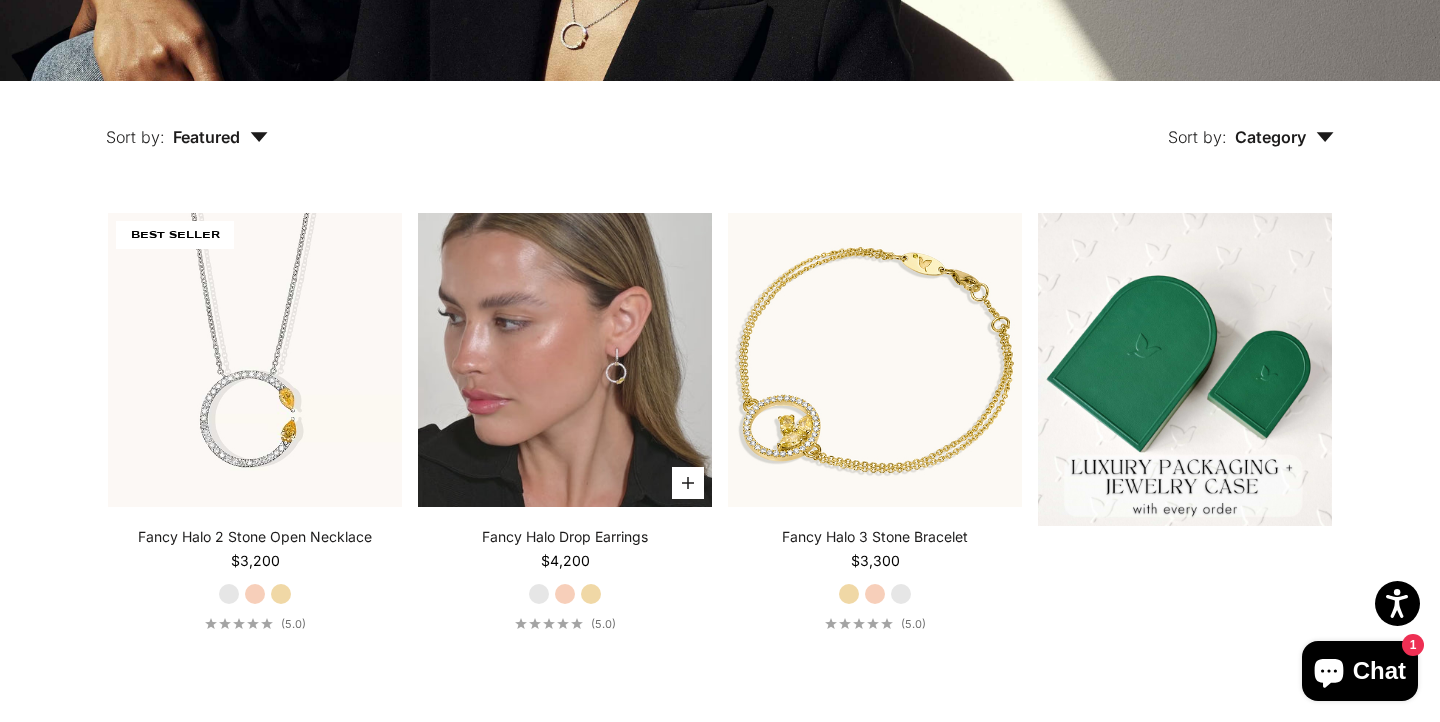 scroll, scrollTop: 0, scrollLeft: 0, axis: both 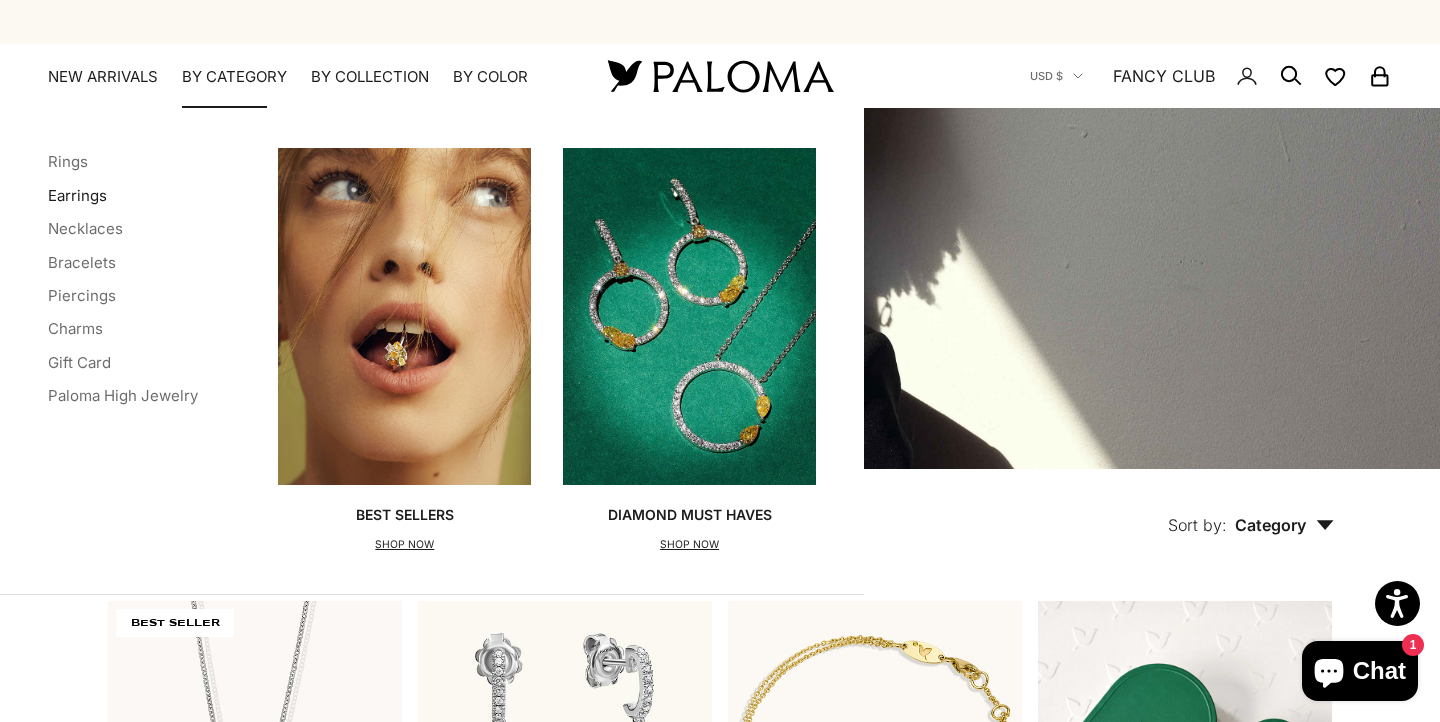click on "Earrings" at bounding box center [77, 195] 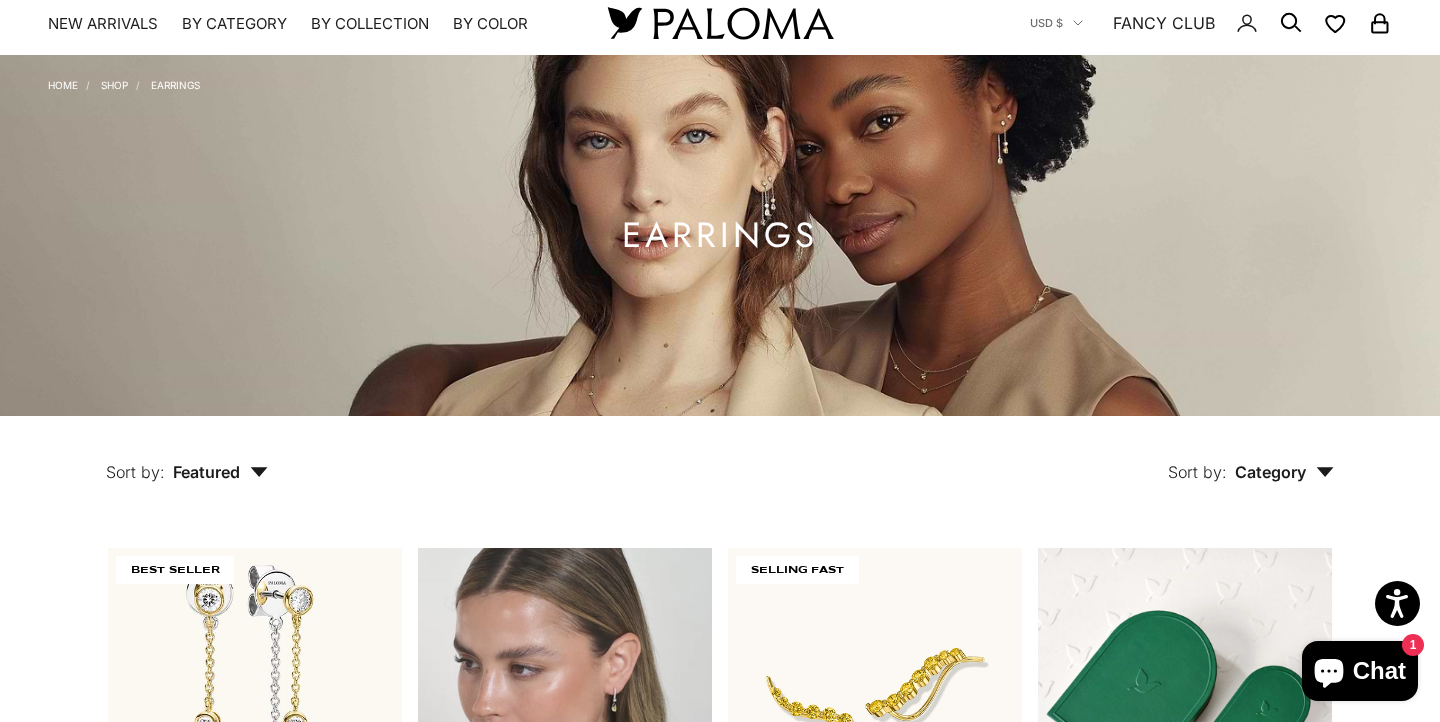 scroll, scrollTop: 0, scrollLeft: 0, axis: both 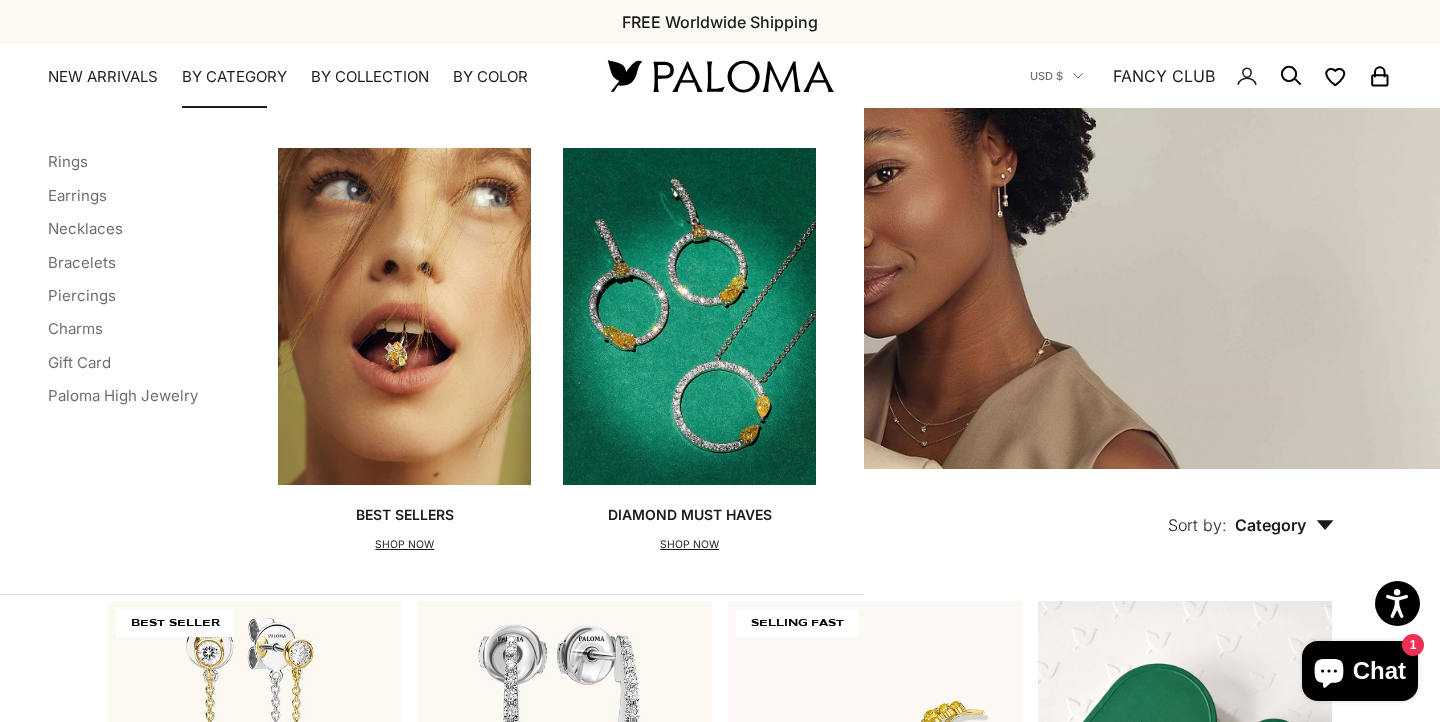 click on "Bracelets" at bounding box center [123, 262] 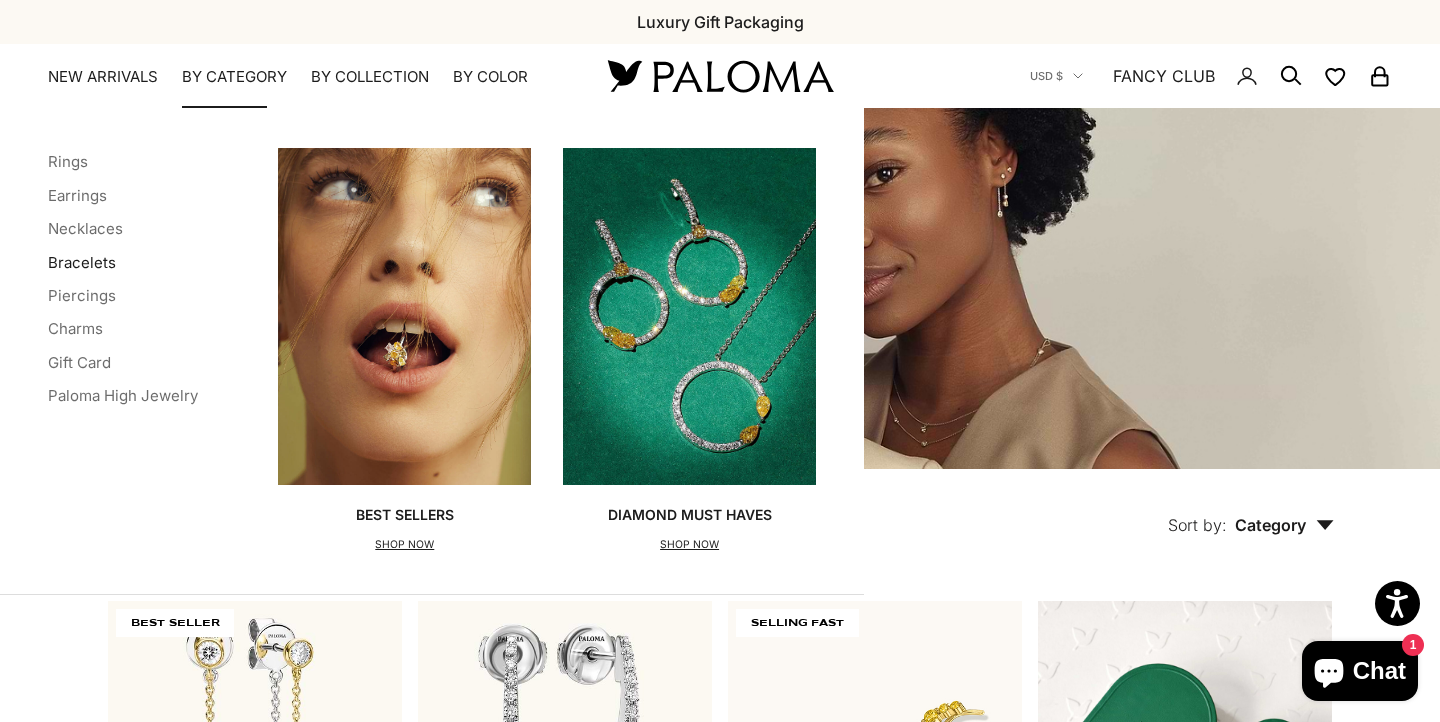 click on "Bracelets" at bounding box center [82, 262] 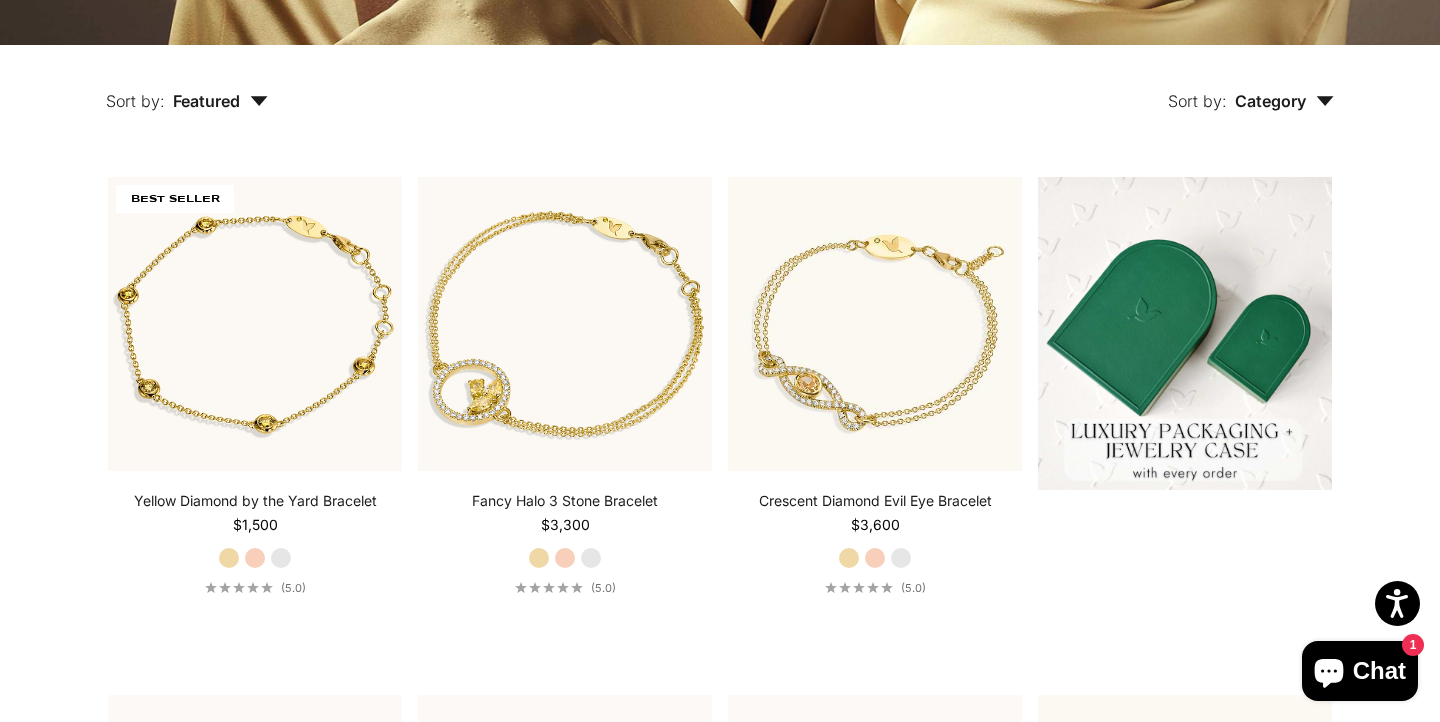 scroll, scrollTop: 0, scrollLeft: 0, axis: both 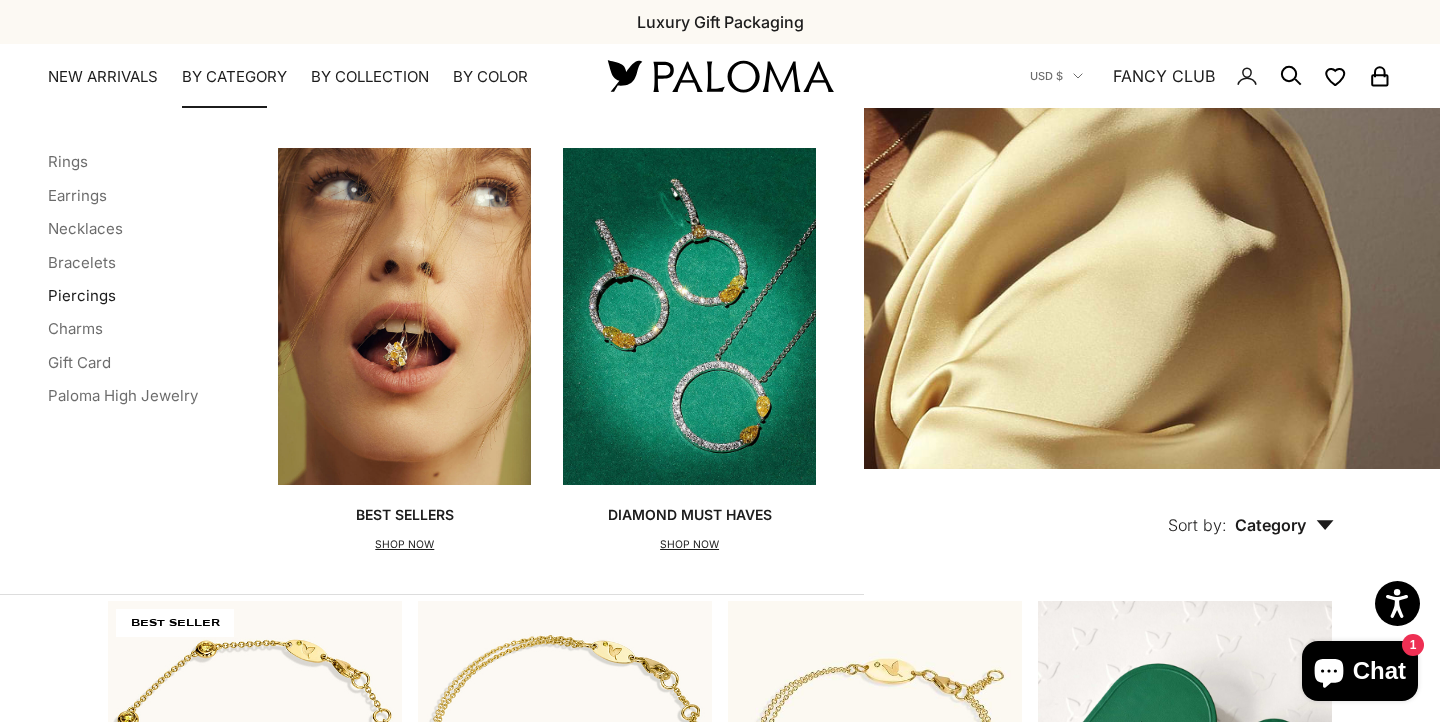 click on "Piercings" at bounding box center [82, 295] 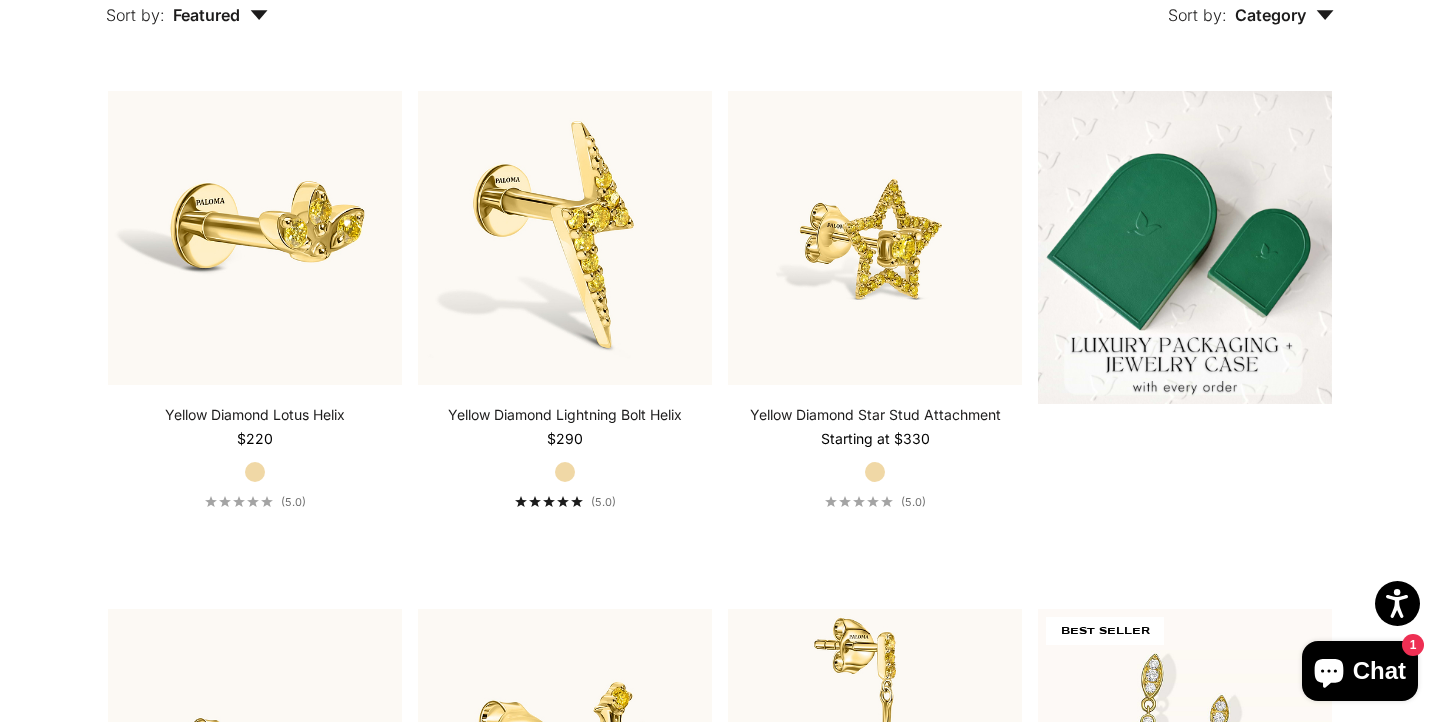 scroll, scrollTop: 0, scrollLeft: 0, axis: both 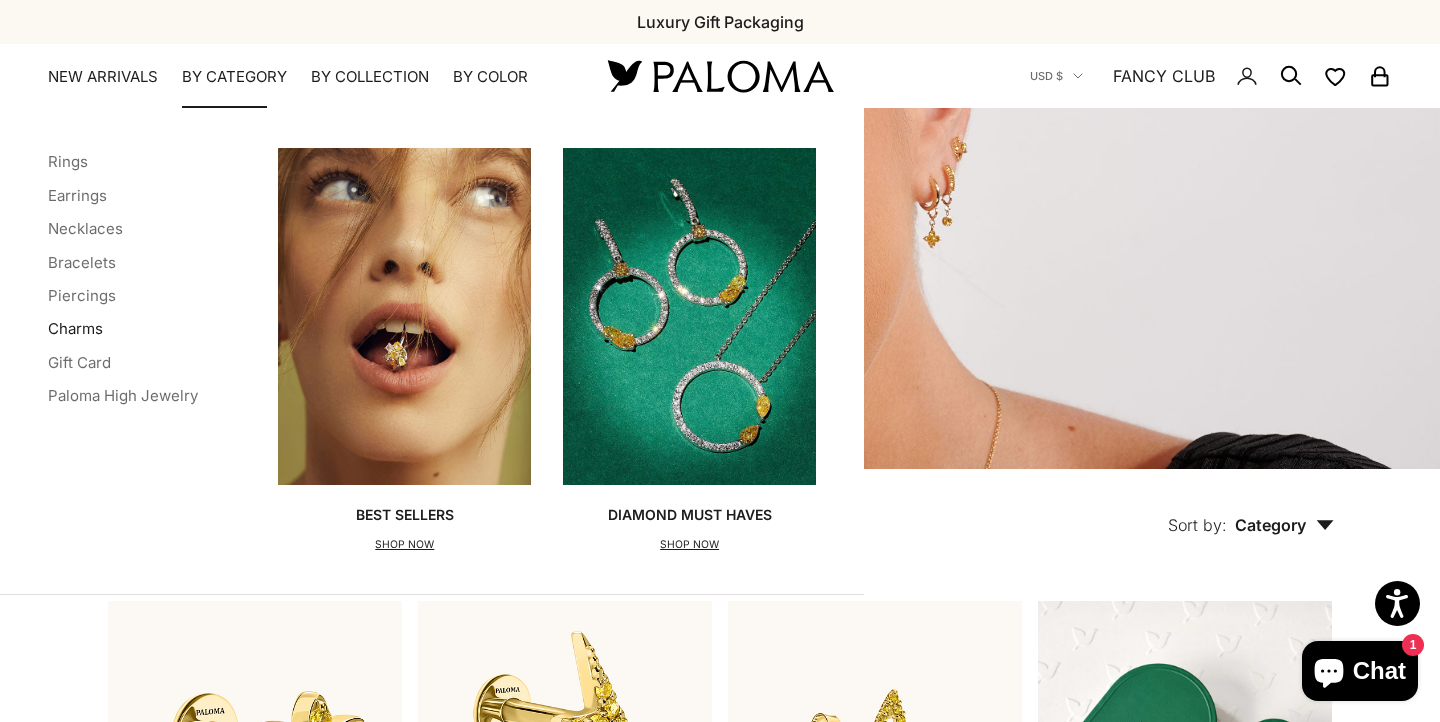 click on "Charms" at bounding box center [75, 328] 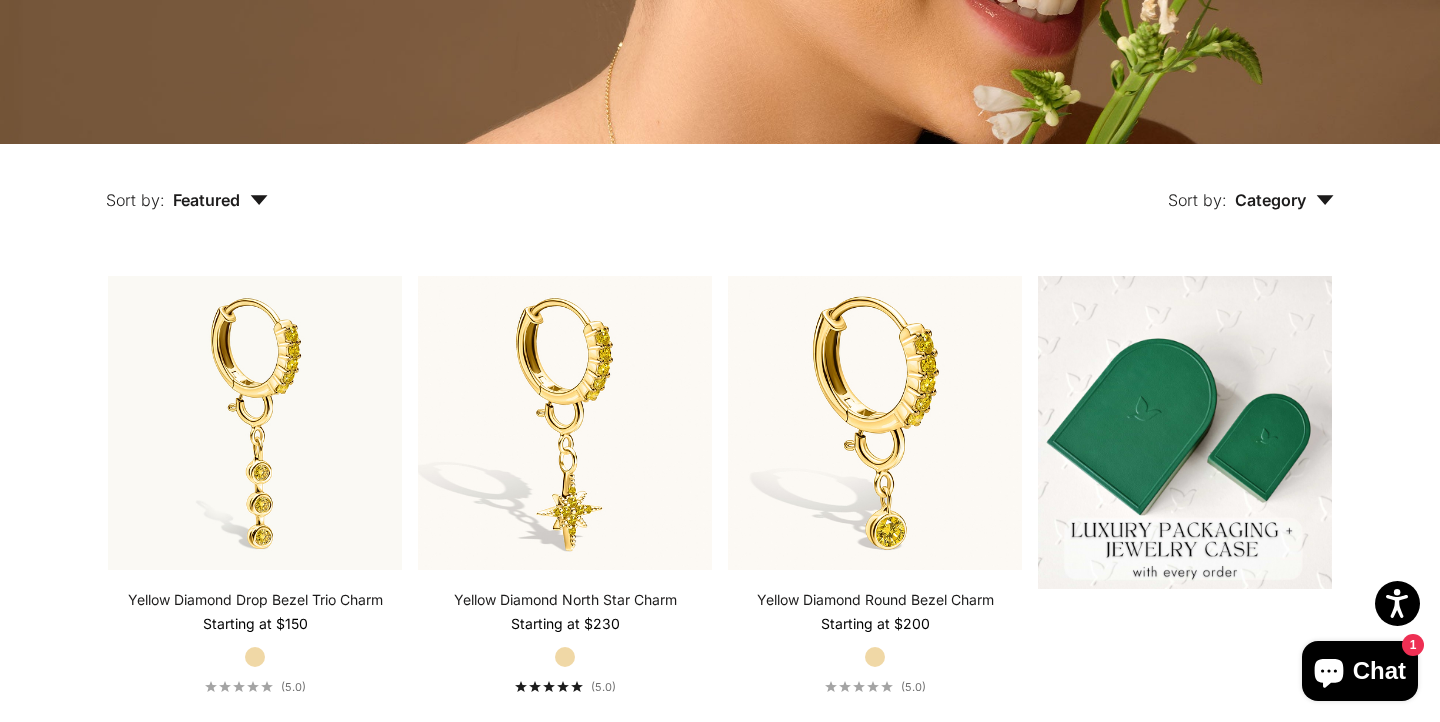 scroll, scrollTop: 0, scrollLeft: 0, axis: both 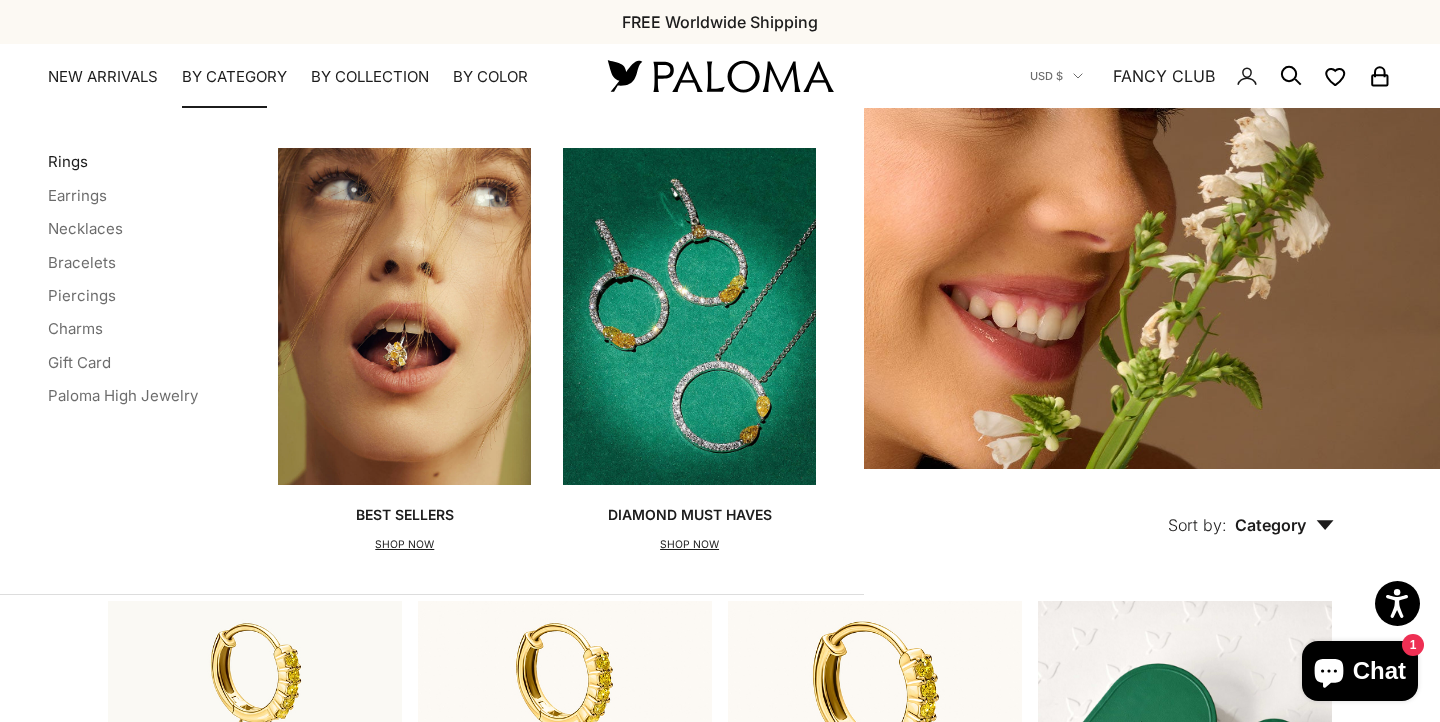 click on "Rings" at bounding box center (68, 161) 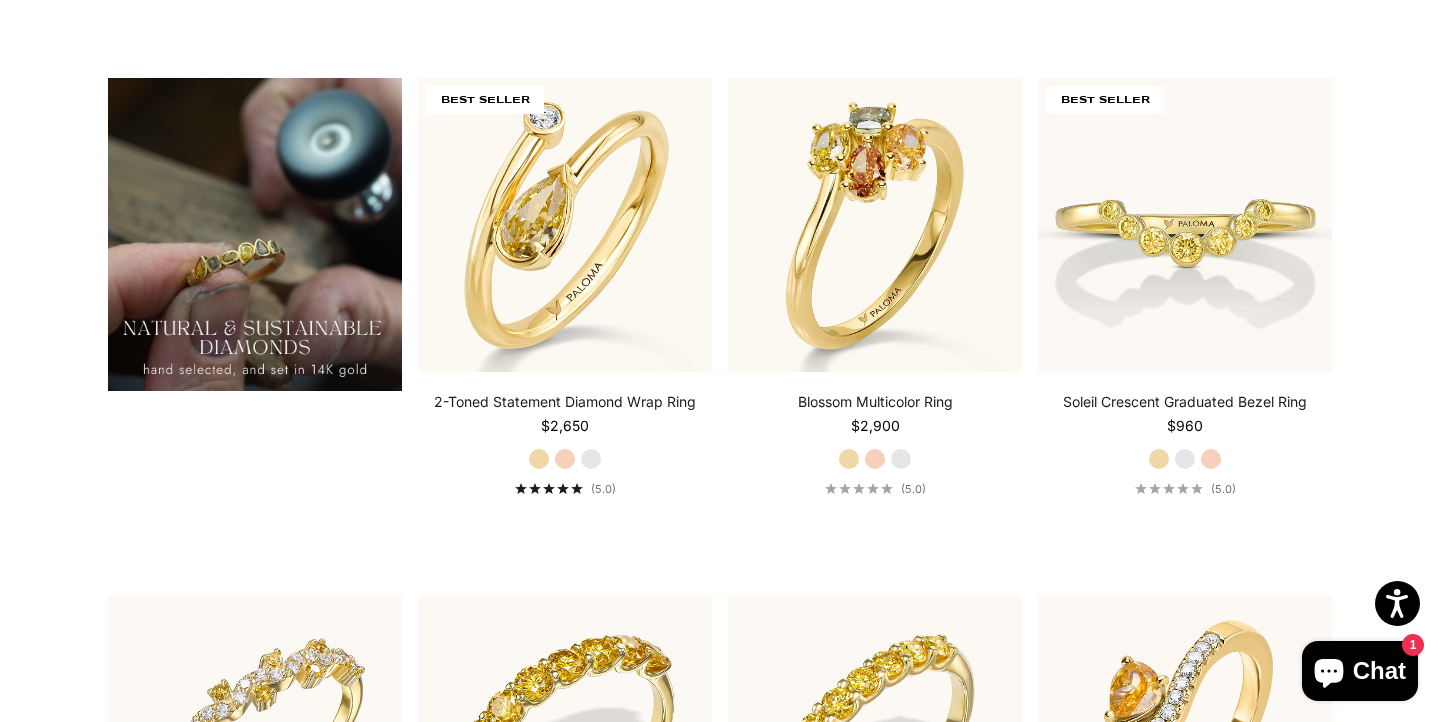 scroll, scrollTop: 1551, scrollLeft: 0, axis: vertical 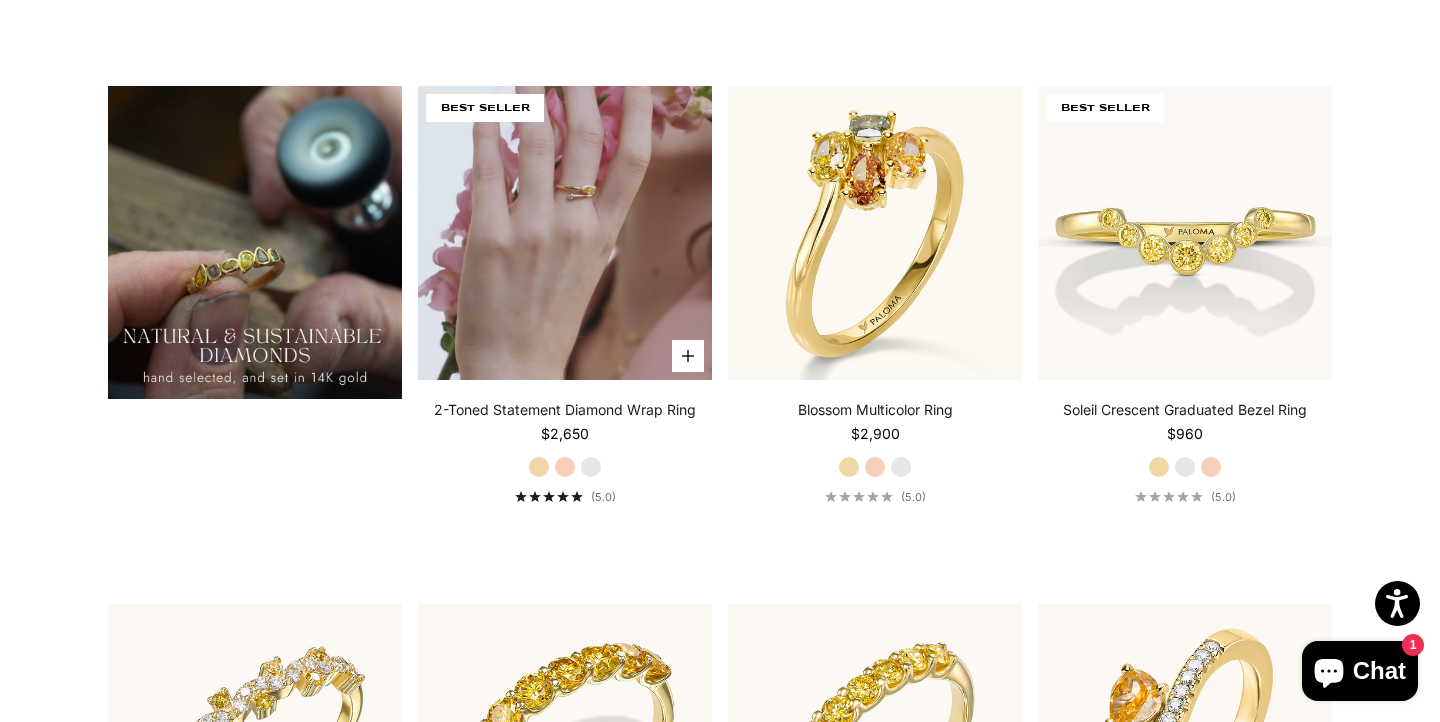 click at bounding box center (565, 233) 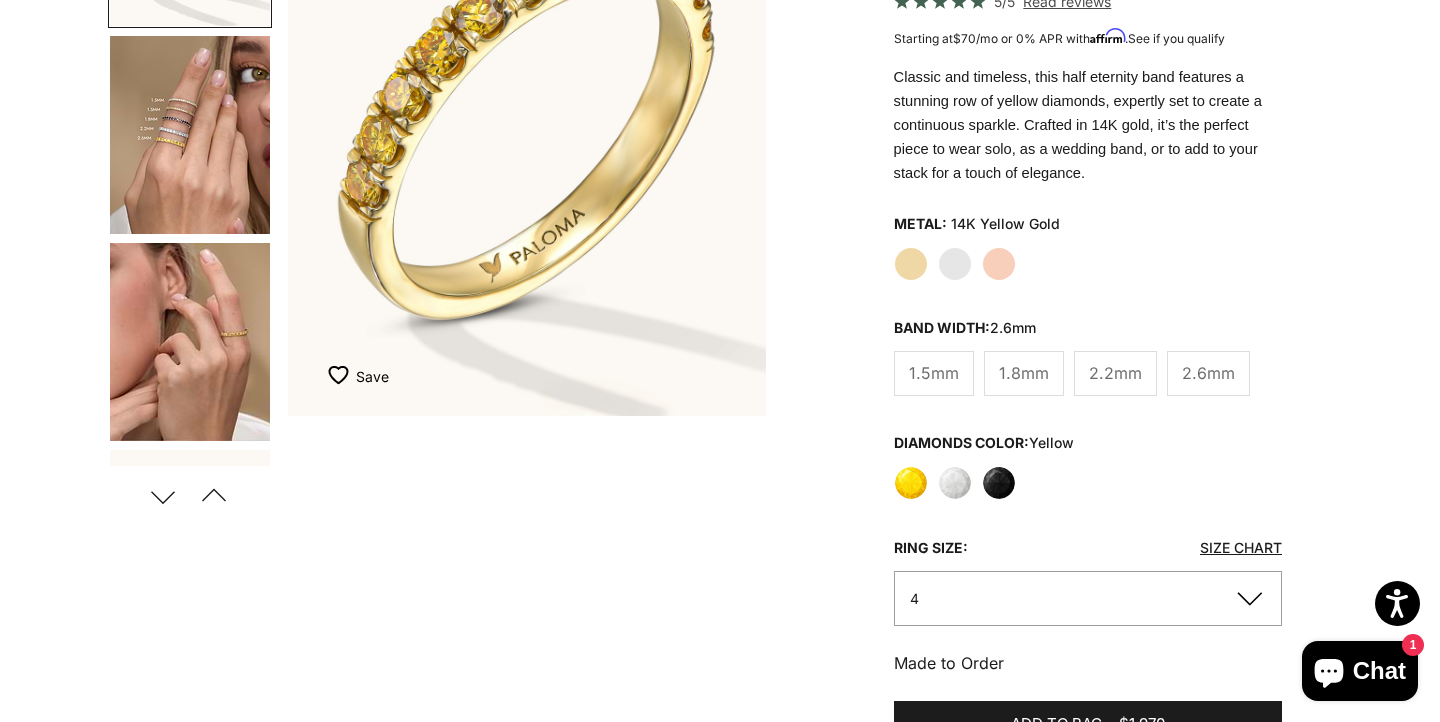 scroll, scrollTop: 375, scrollLeft: 0, axis: vertical 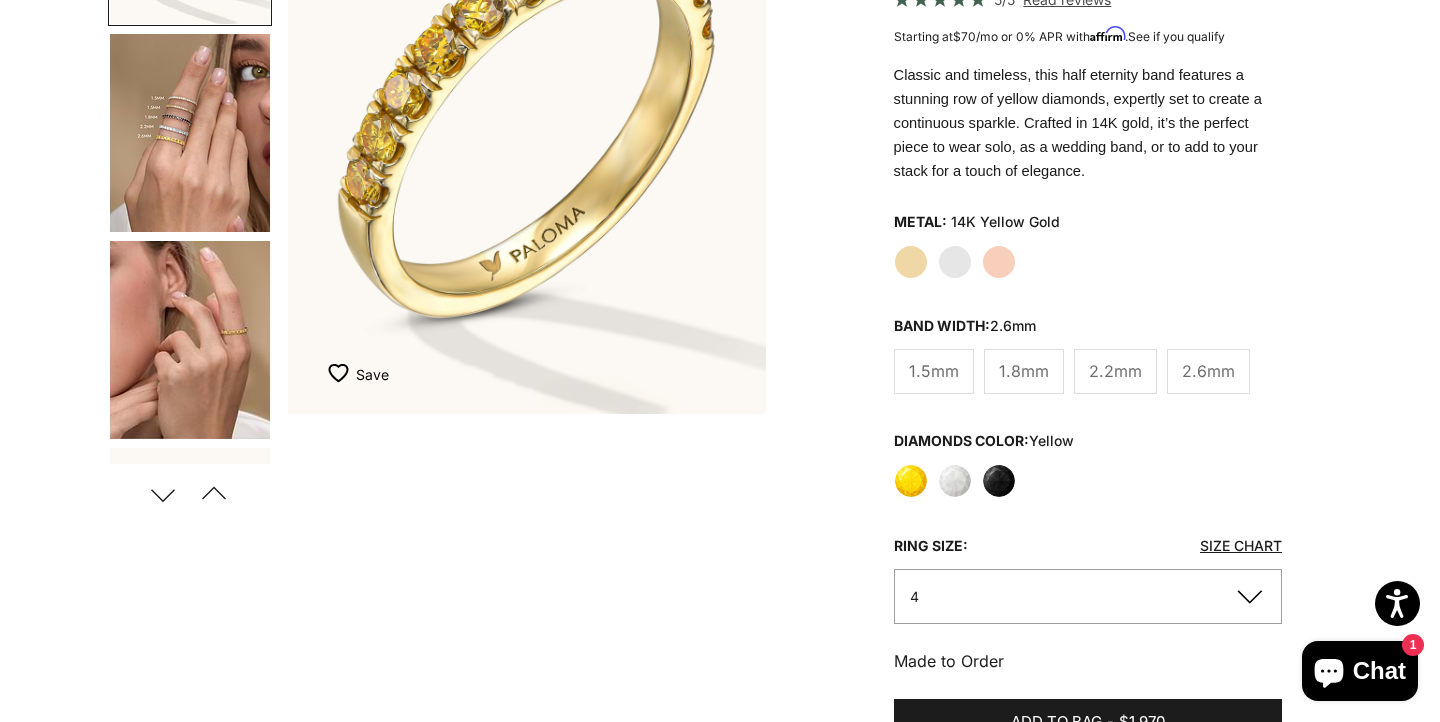 click on "4" 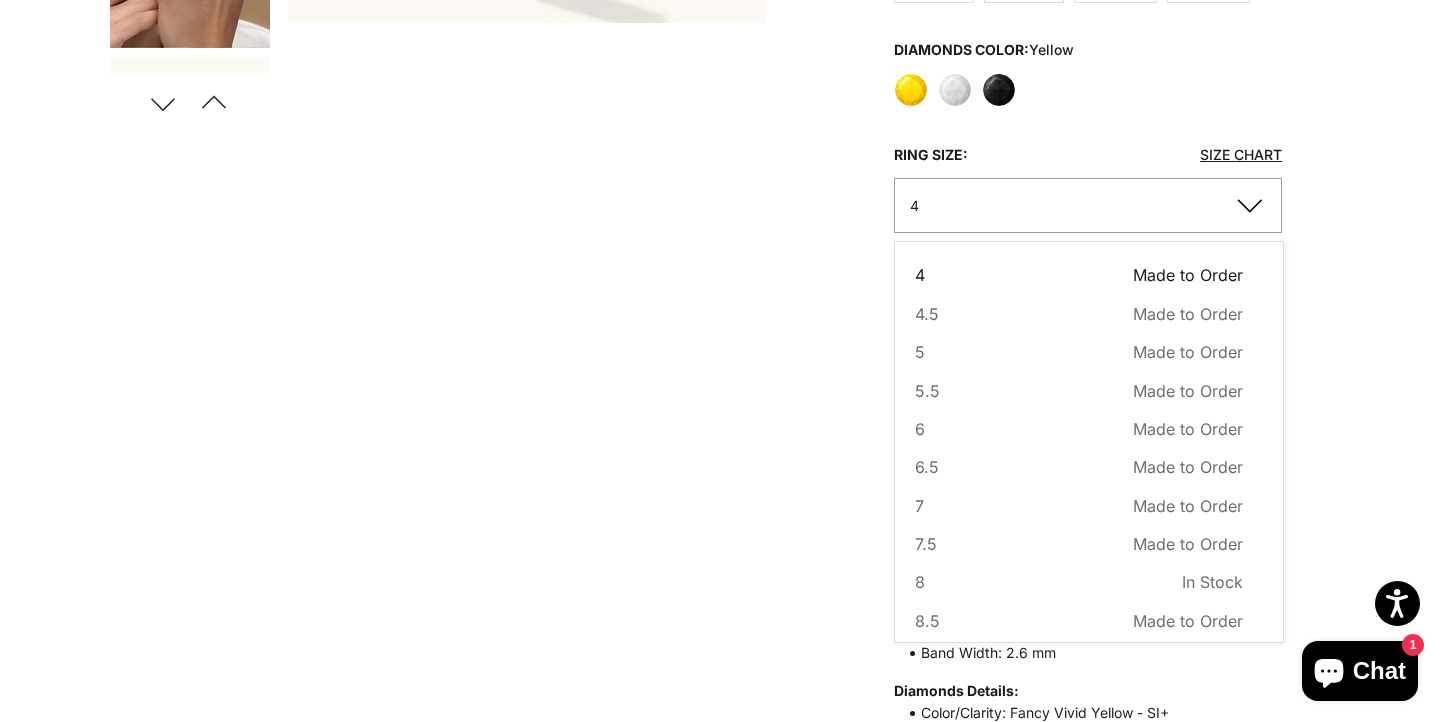 scroll, scrollTop: 767, scrollLeft: 0, axis: vertical 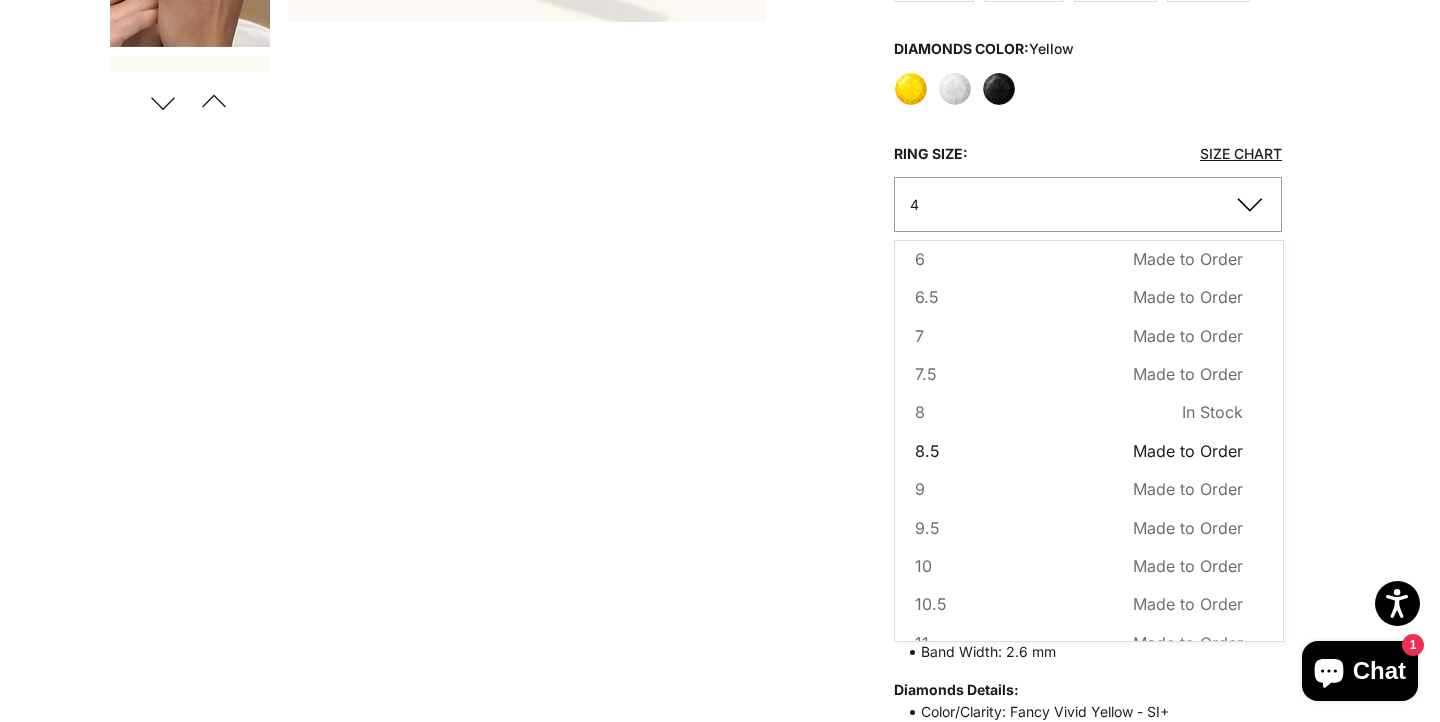 click on "8.5 Made to Order Sold out" at bounding box center [1079, 451] 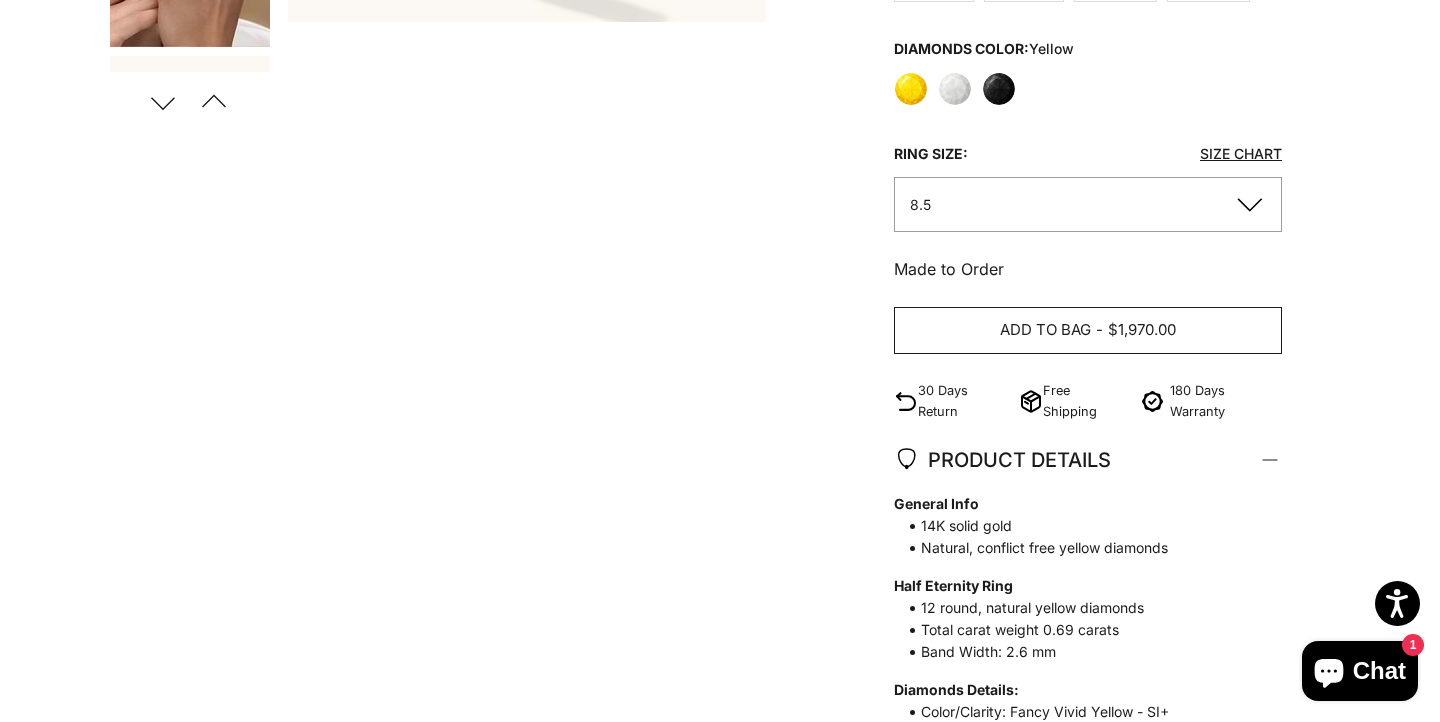click on "Add to bag" at bounding box center (1045, 330) 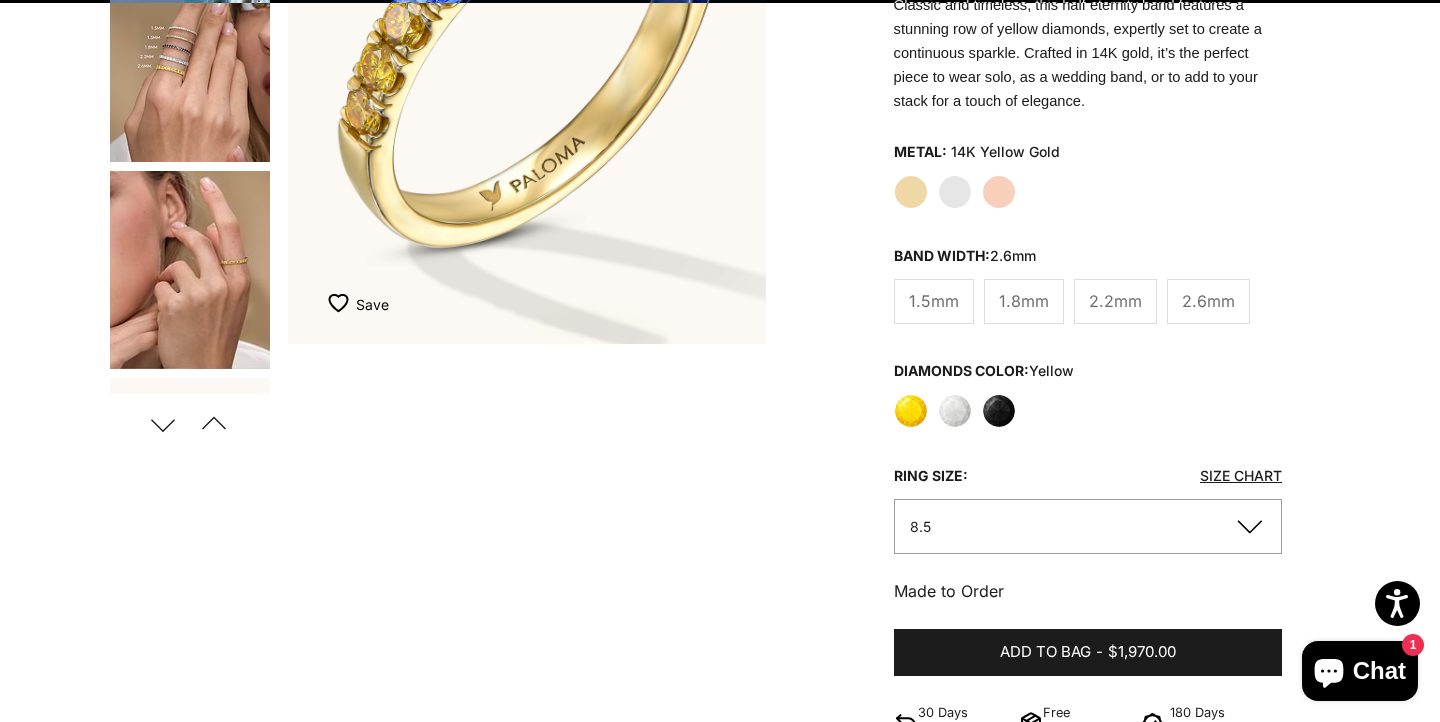 scroll, scrollTop: 0, scrollLeft: 0, axis: both 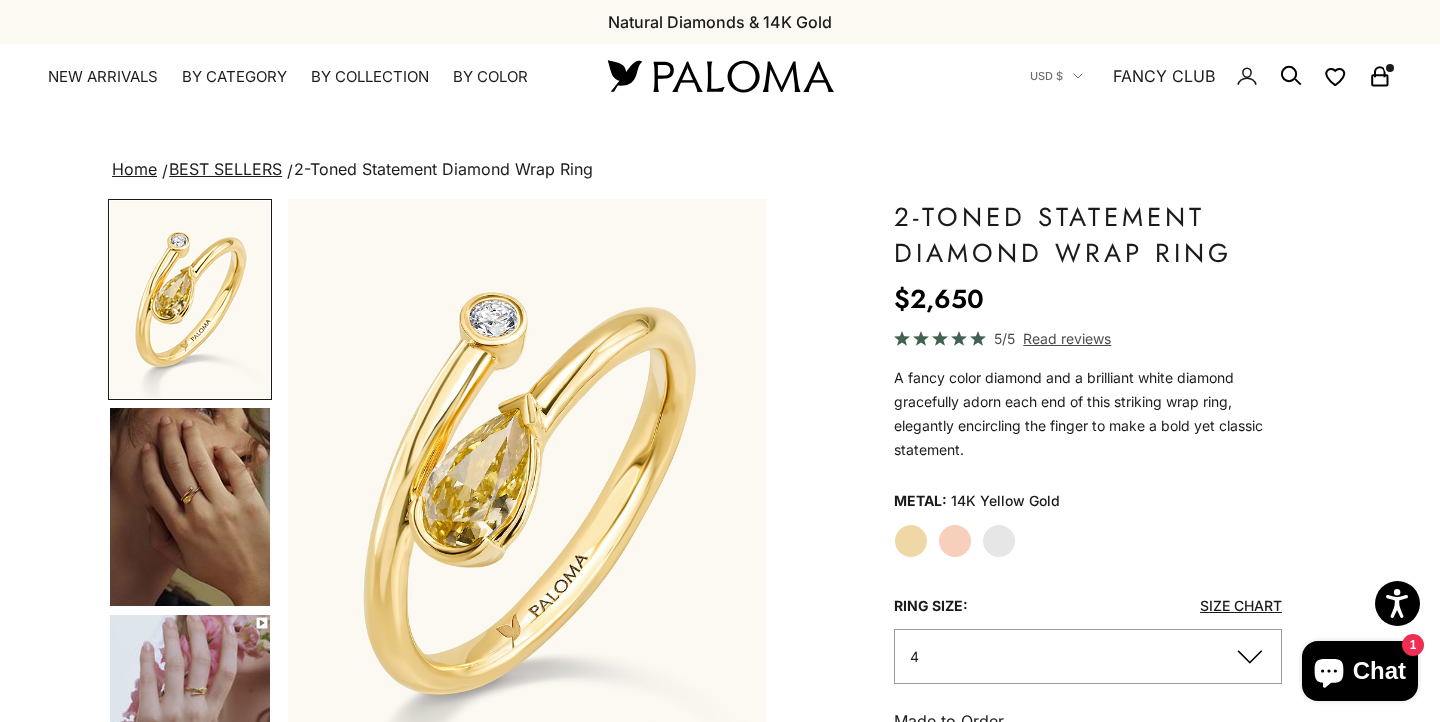 click at bounding box center (190, 507) 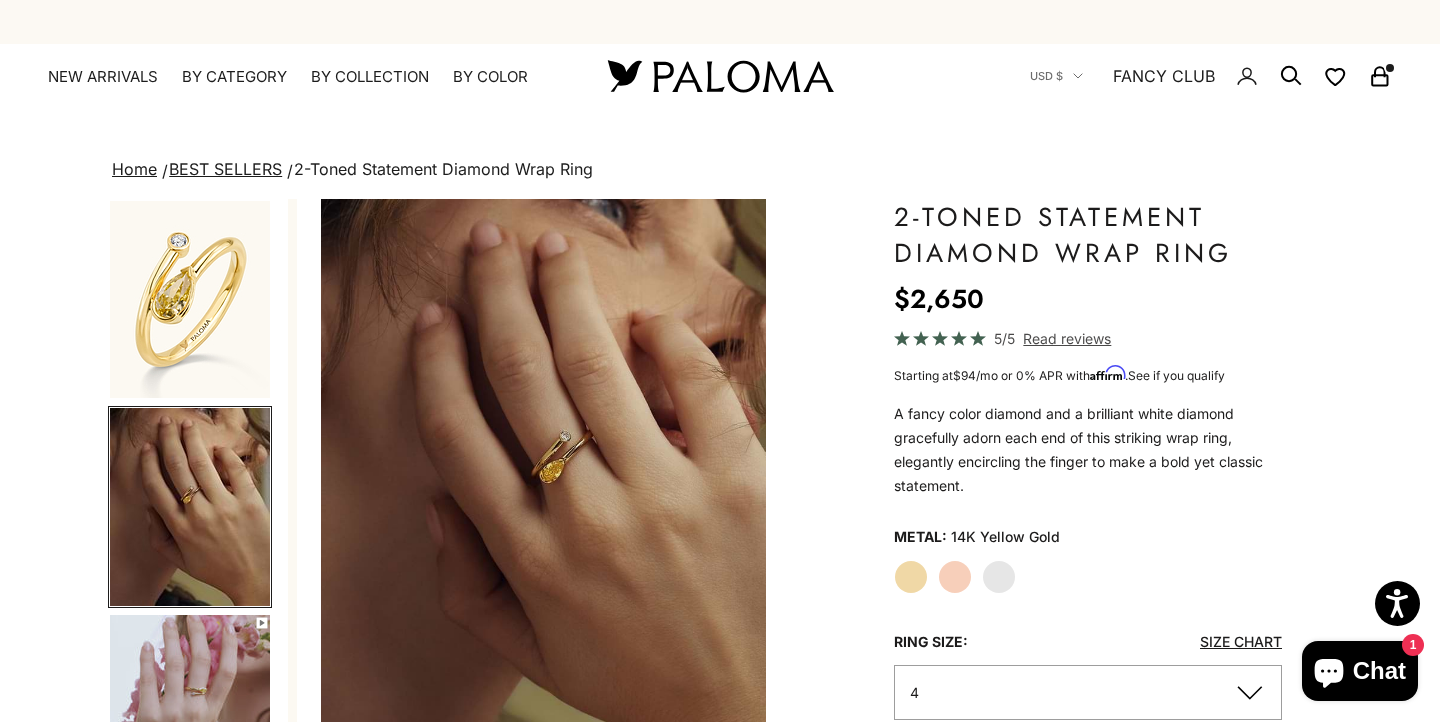 scroll, scrollTop: 0, scrollLeft: 501, axis: horizontal 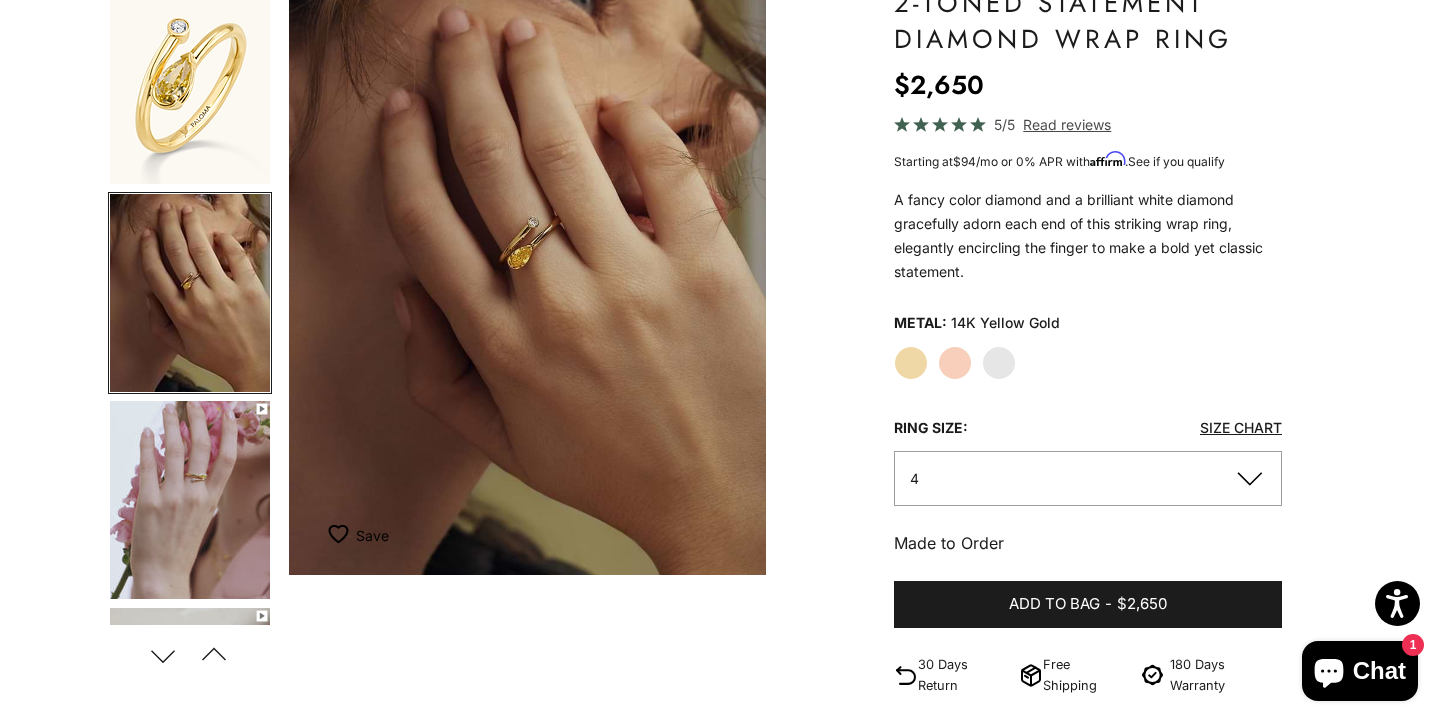 click on "4" 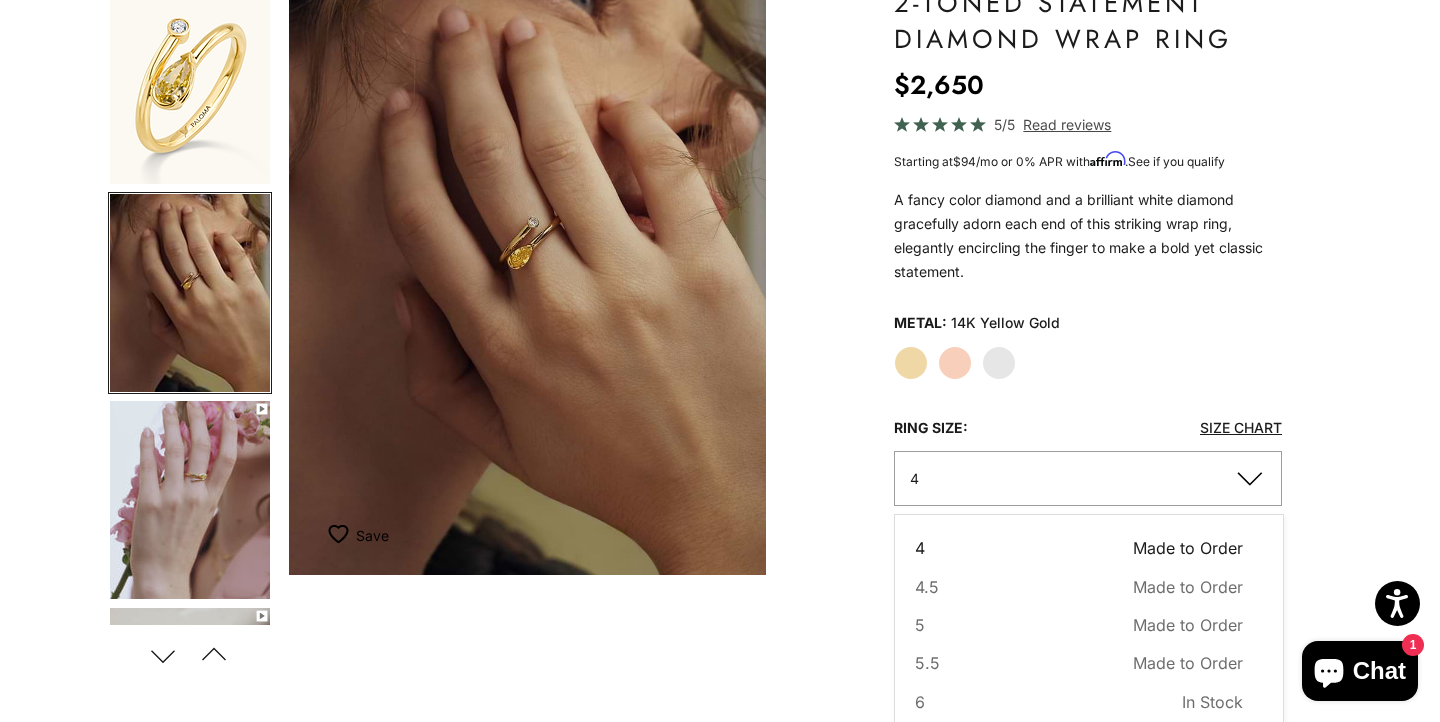 scroll, scrollTop: 204, scrollLeft: 0, axis: vertical 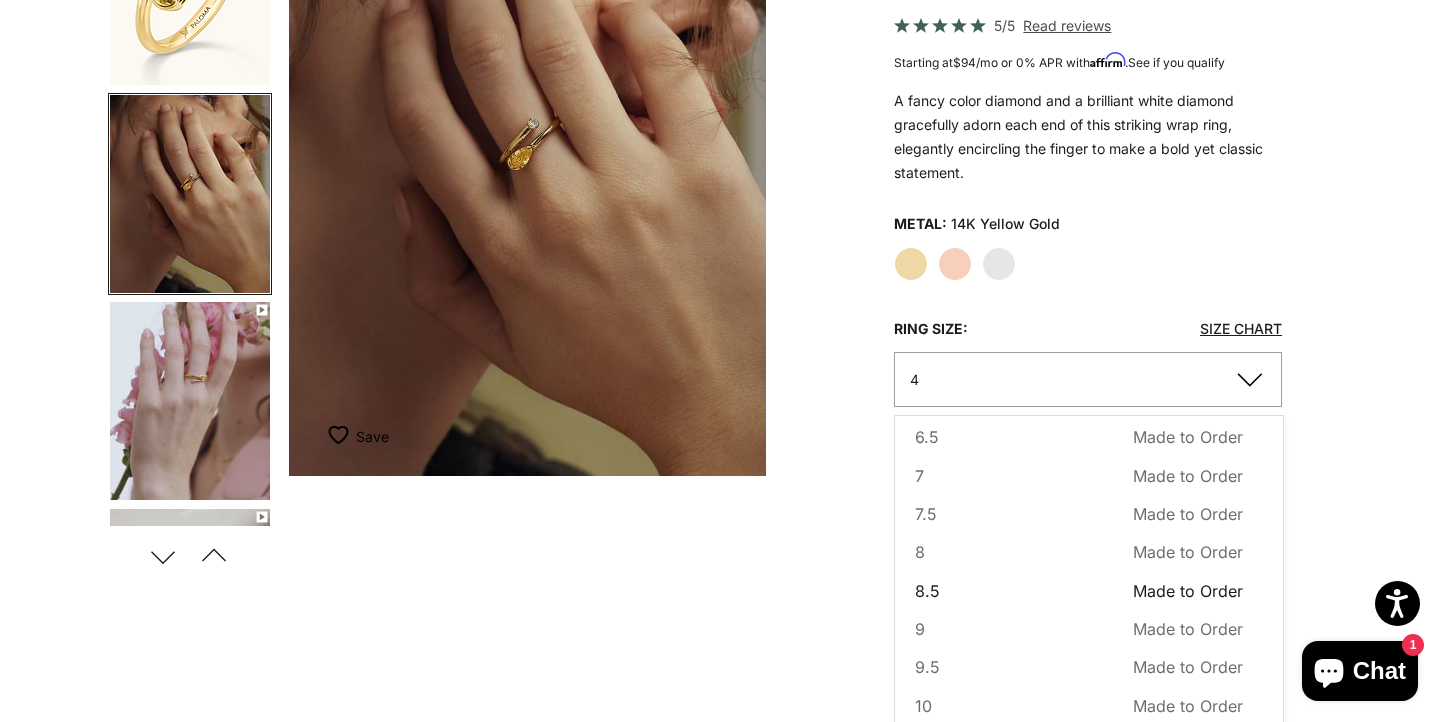 click on "8.5 Made to Order Sold out" at bounding box center [1079, 591] 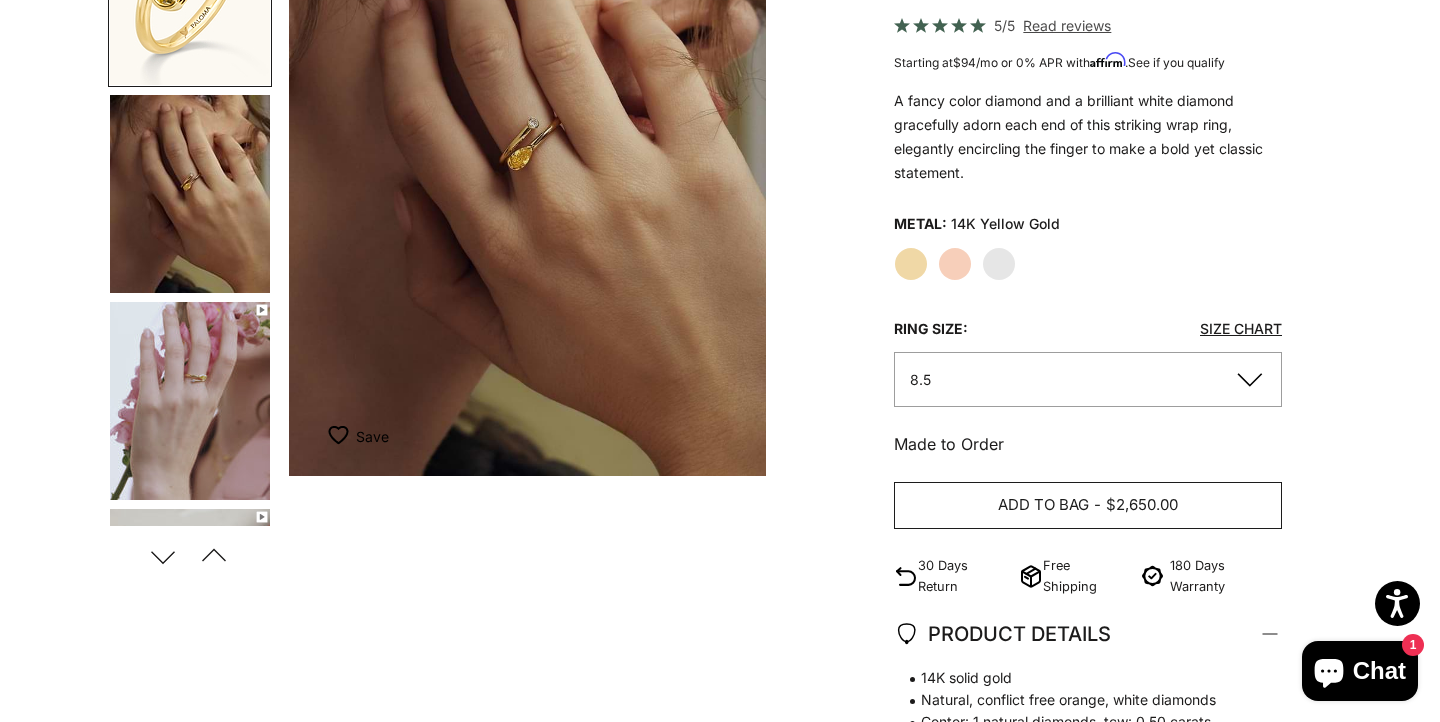 click on "Add to bag  -  $2,650.00" at bounding box center (1088, 506) 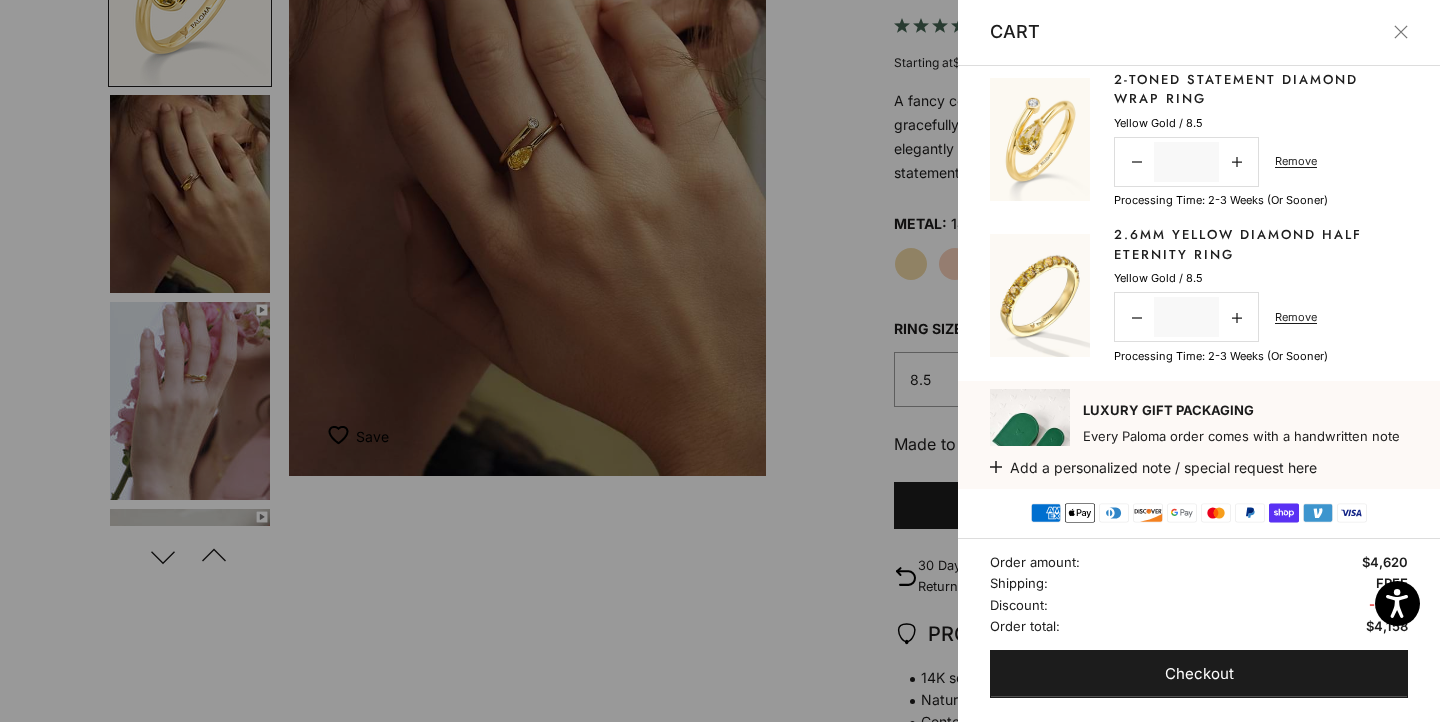 scroll, scrollTop: 7, scrollLeft: 0, axis: vertical 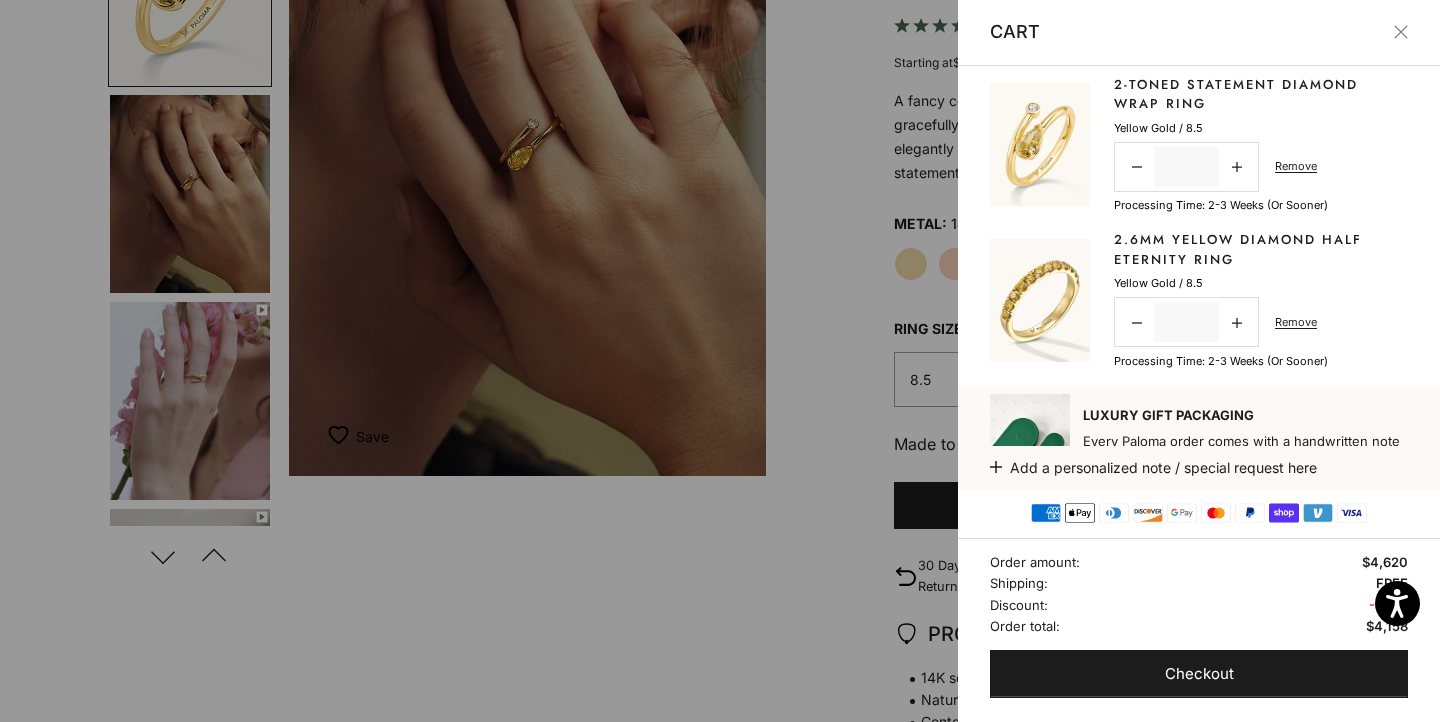 drag, startPoint x: 1178, startPoint y: 667, endPoint x: 999, endPoint y: 436, distance: 292.2362 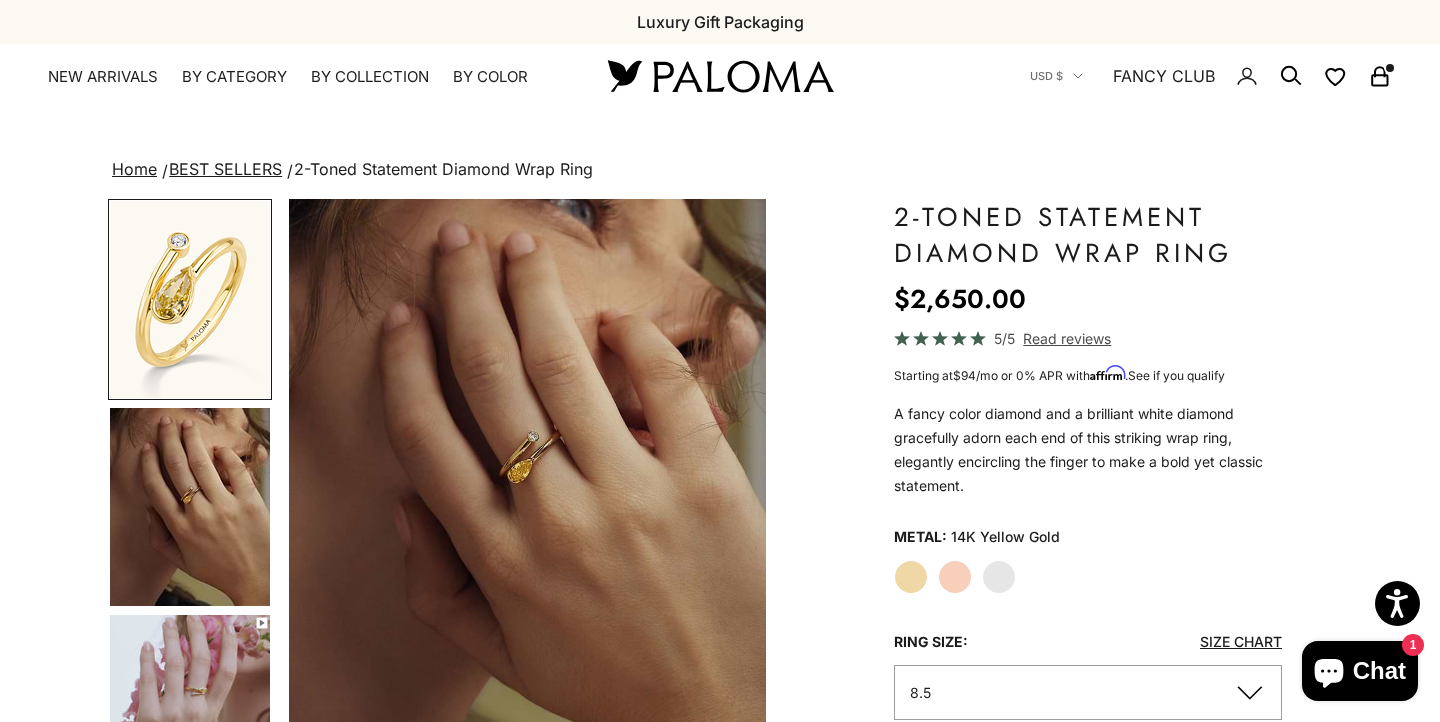 click on "Paloma Diamonds
Open navigation menu
Open search
NEW ARRIVALS
By Category
Categories
Rings
Earrings
Necklaces
Bracelets
Piercings
Charms
Gift Card
Paloma High Jewelry
Best Sellers SHOP NOW Diamond Must Haves SHOP NOW
By Collection
Collections
Blossom
Crescent
Secret Garden
Paloma Classics
Fancy Halo Fantasy" at bounding box center (720, 76) 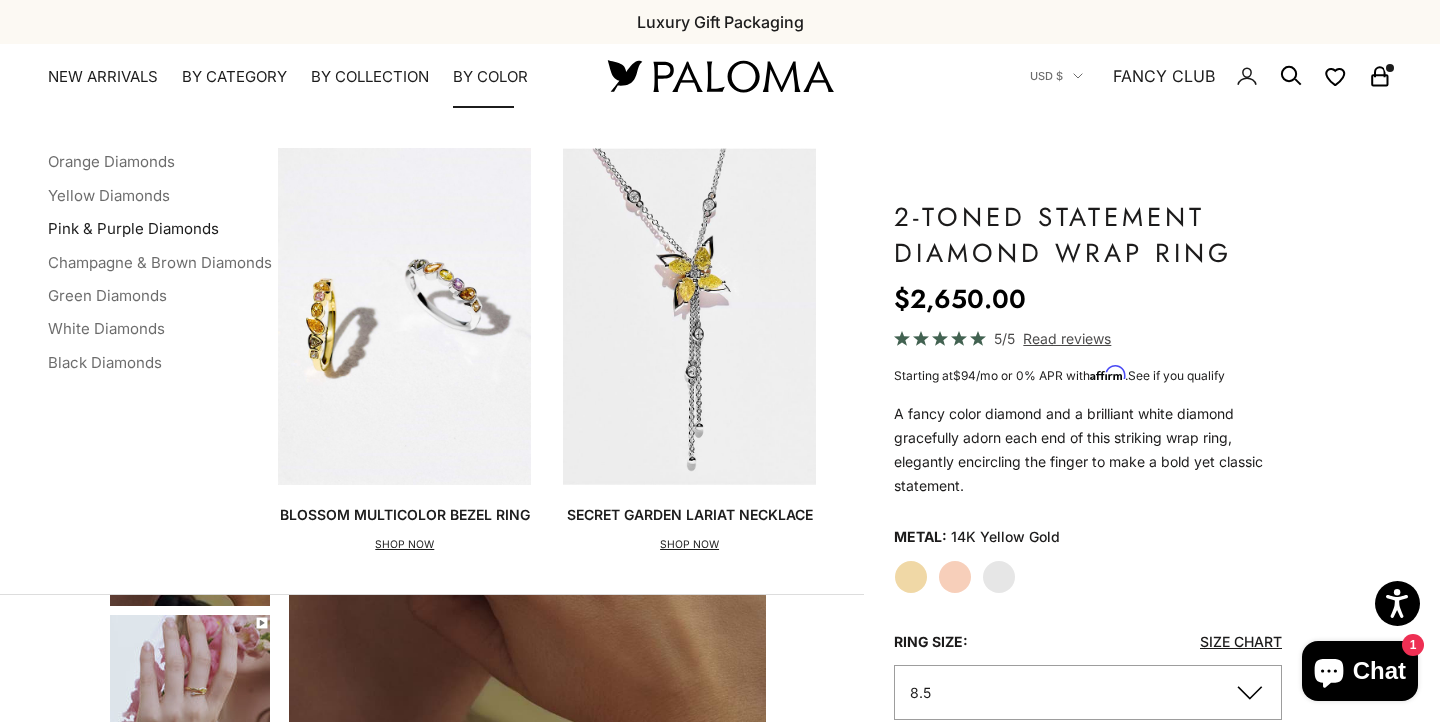 click on "Pink & Purple Diamonds" at bounding box center (133, 228) 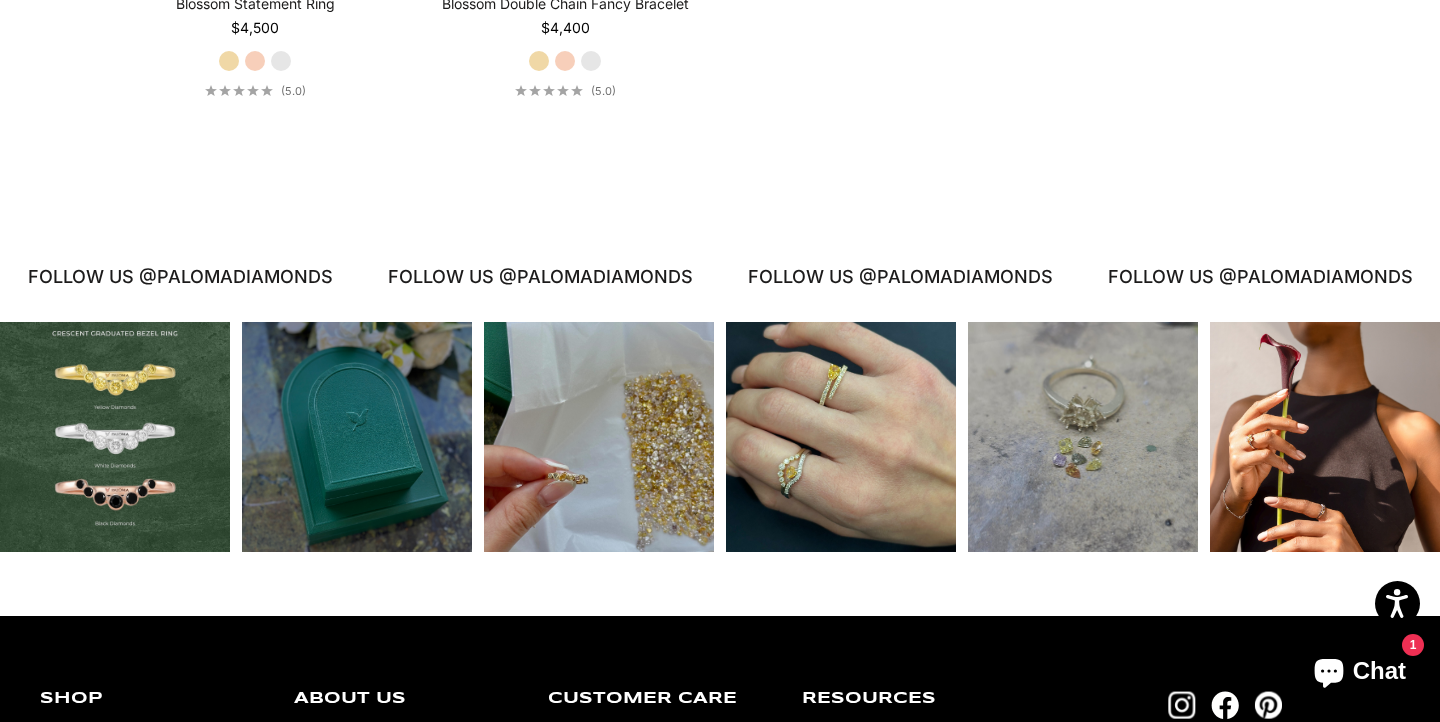 scroll, scrollTop: 0, scrollLeft: 0, axis: both 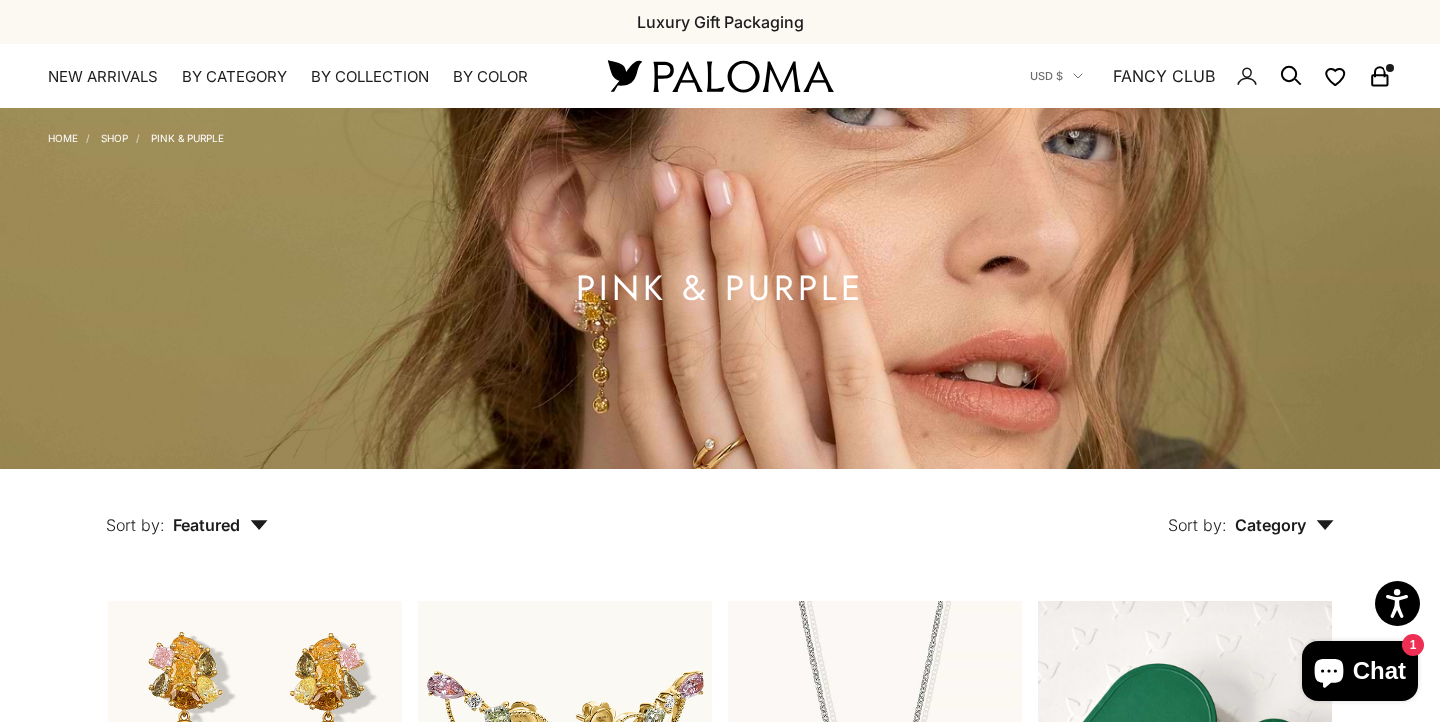 click at bounding box center (1390, 68) 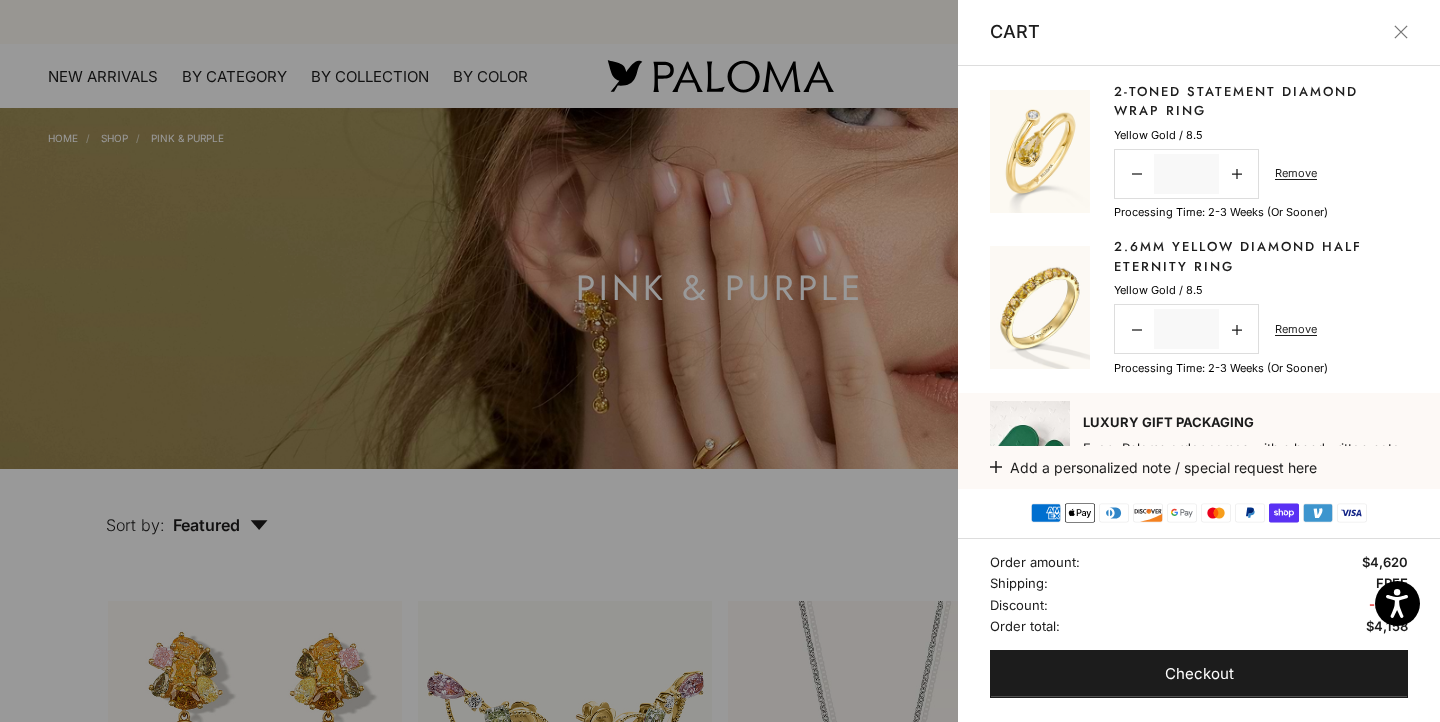 scroll, scrollTop: 2, scrollLeft: 0, axis: vertical 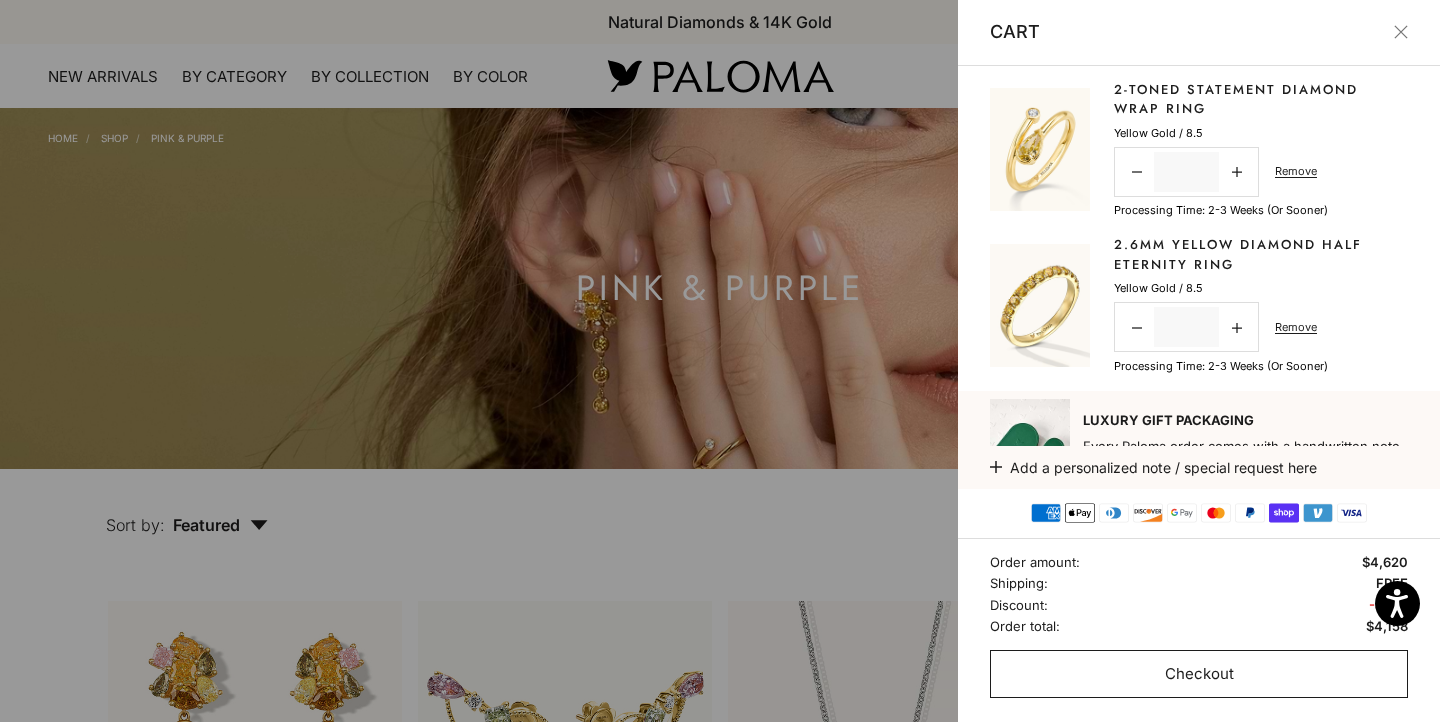 click on "Checkout" at bounding box center (1199, 674) 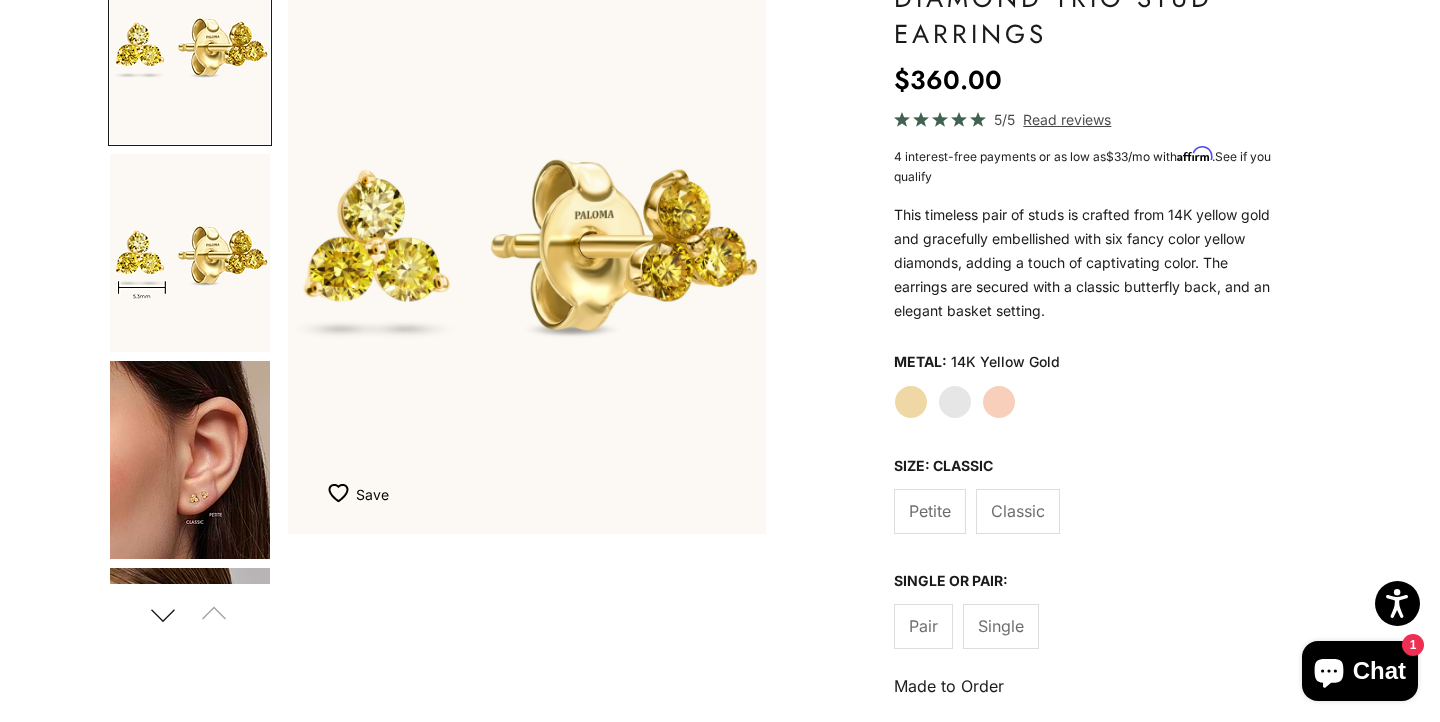 scroll, scrollTop: 256, scrollLeft: 0, axis: vertical 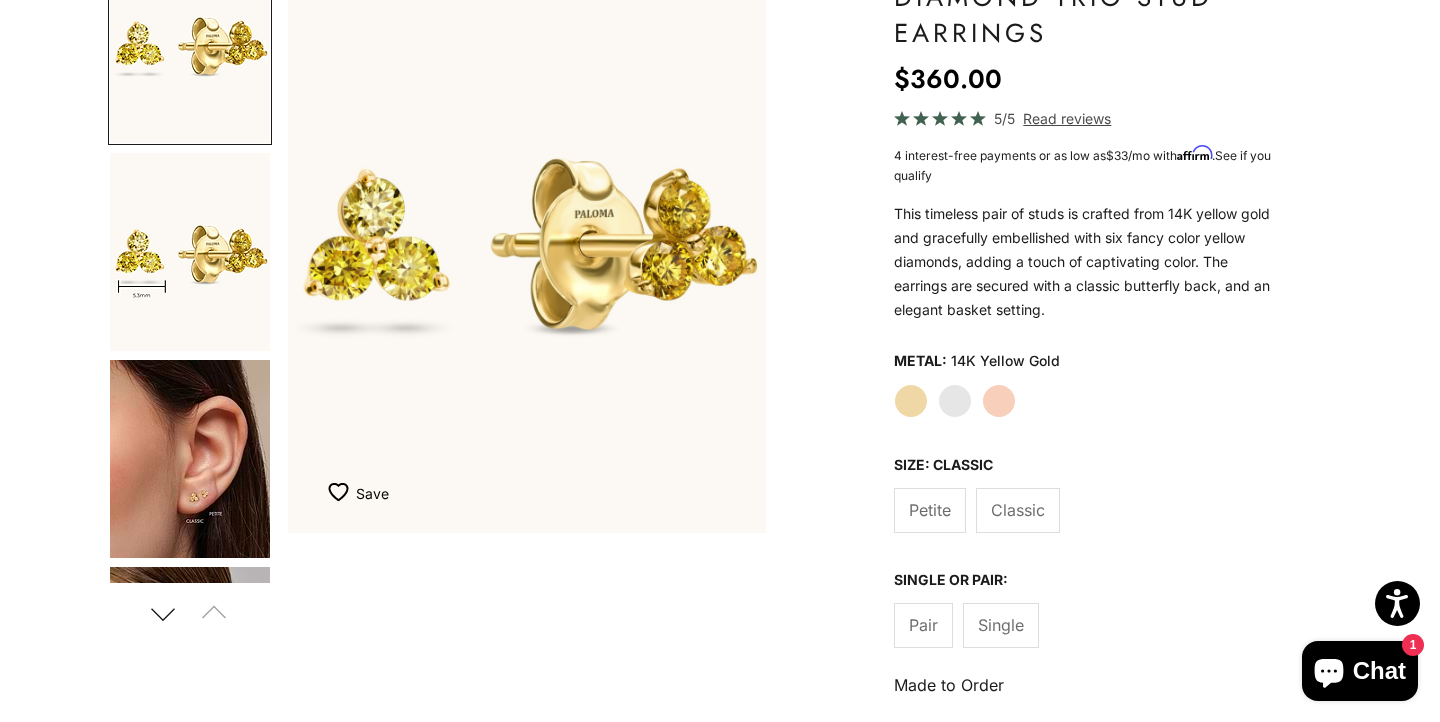 click on "Classic" 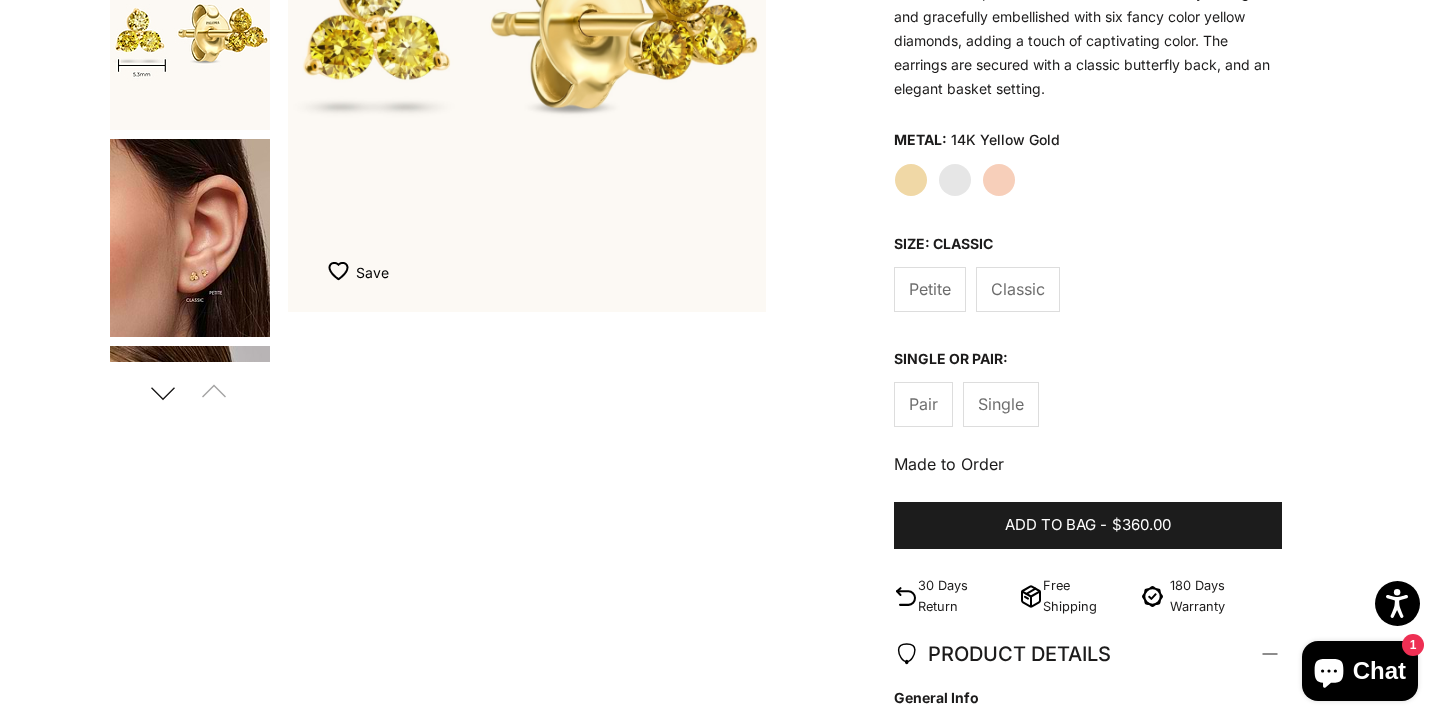 scroll, scrollTop: 538, scrollLeft: 0, axis: vertical 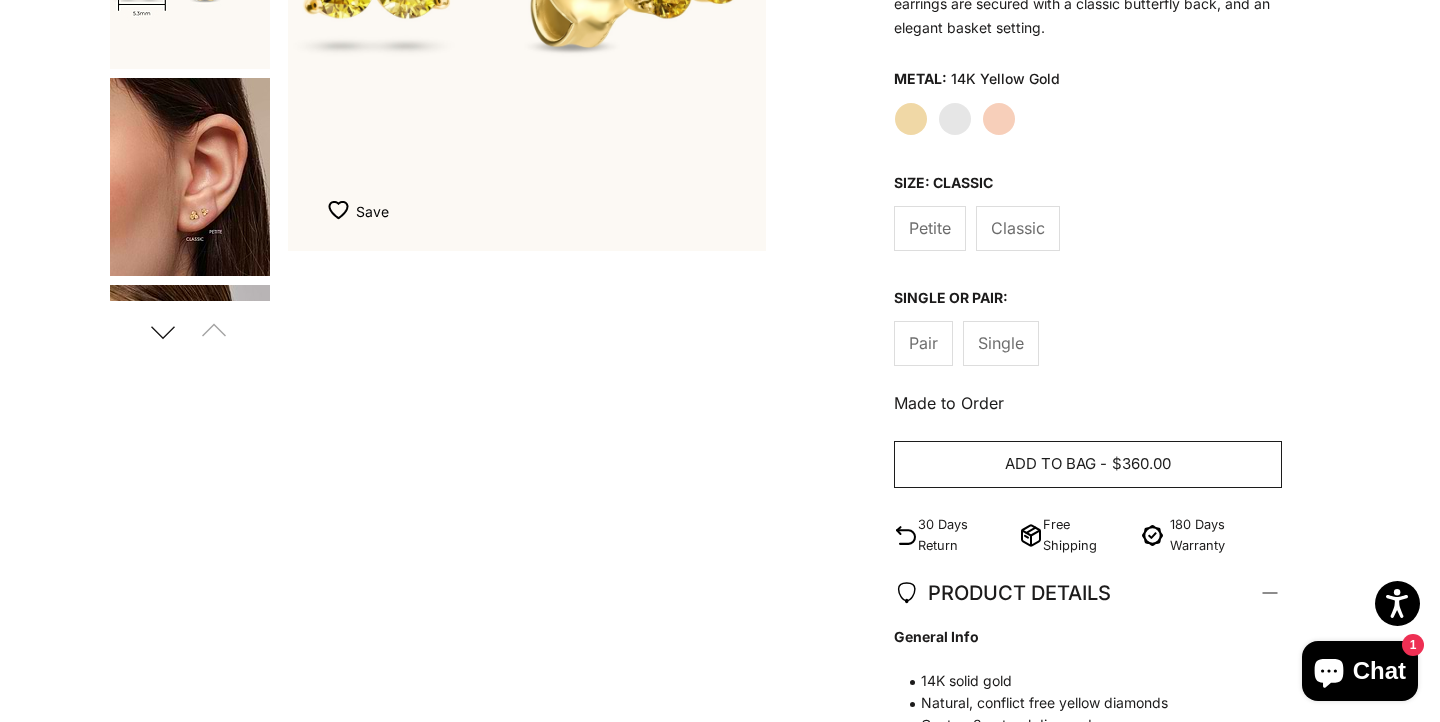 click on "Add to bag" at bounding box center (1050, 464) 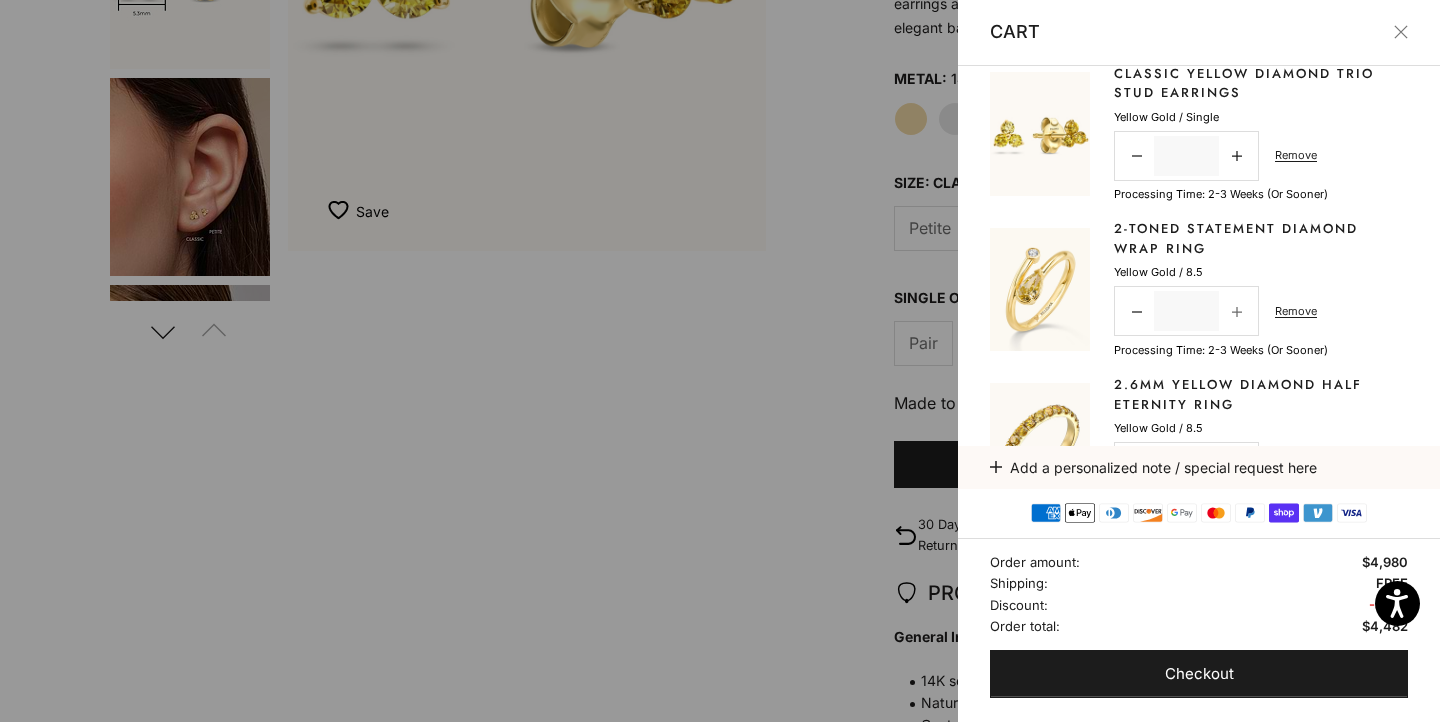 scroll, scrollTop: 0, scrollLeft: 0, axis: both 